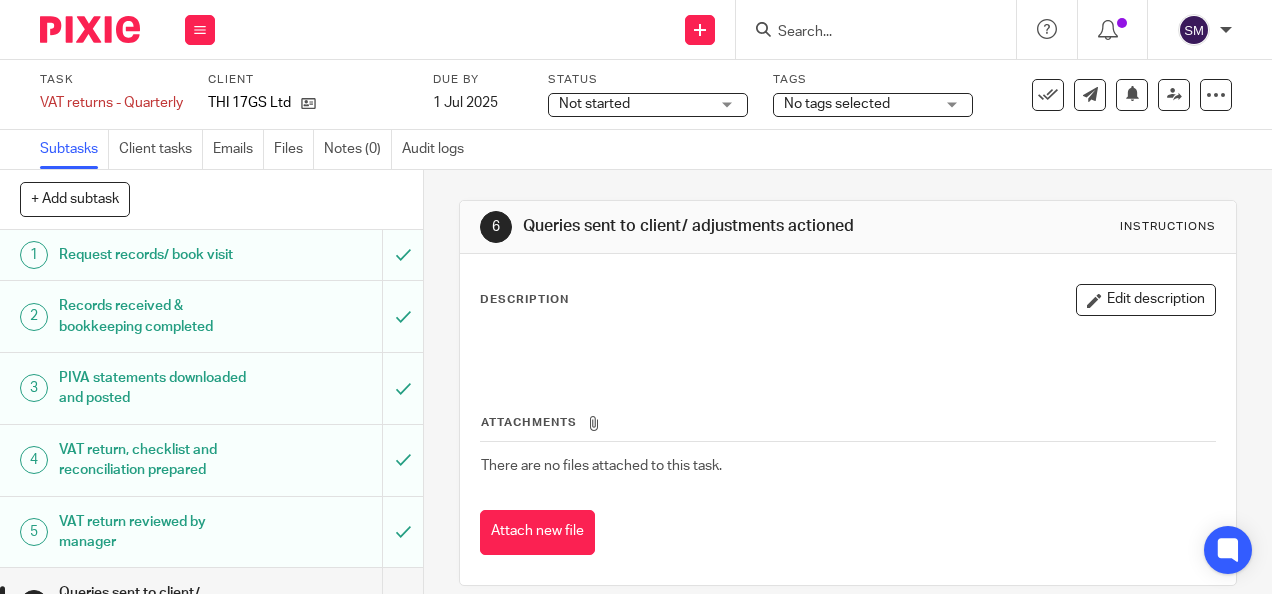 scroll, scrollTop: 0, scrollLeft: 0, axis: both 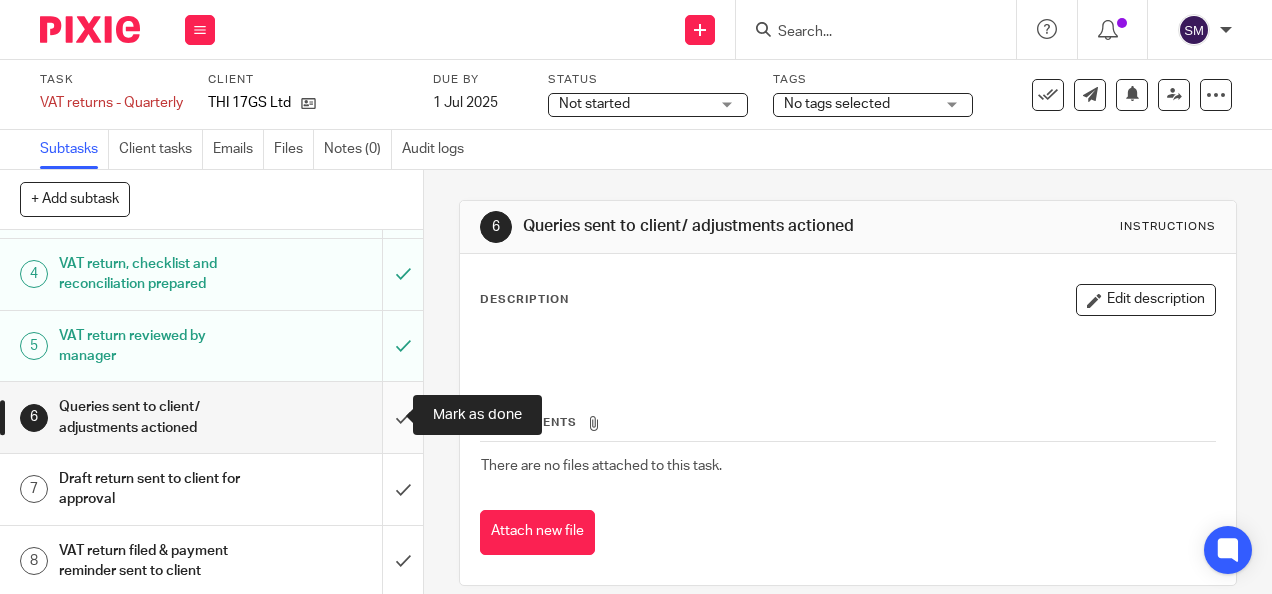 click at bounding box center [211, 417] 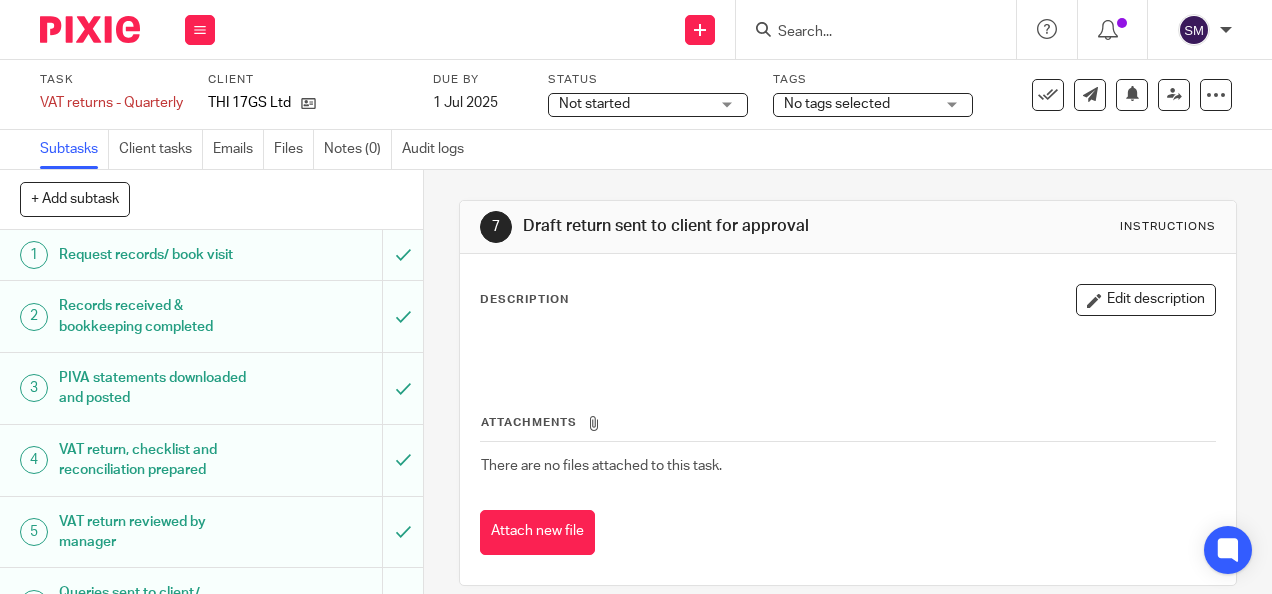 scroll, scrollTop: 0, scrollLeft: 0, axis: both 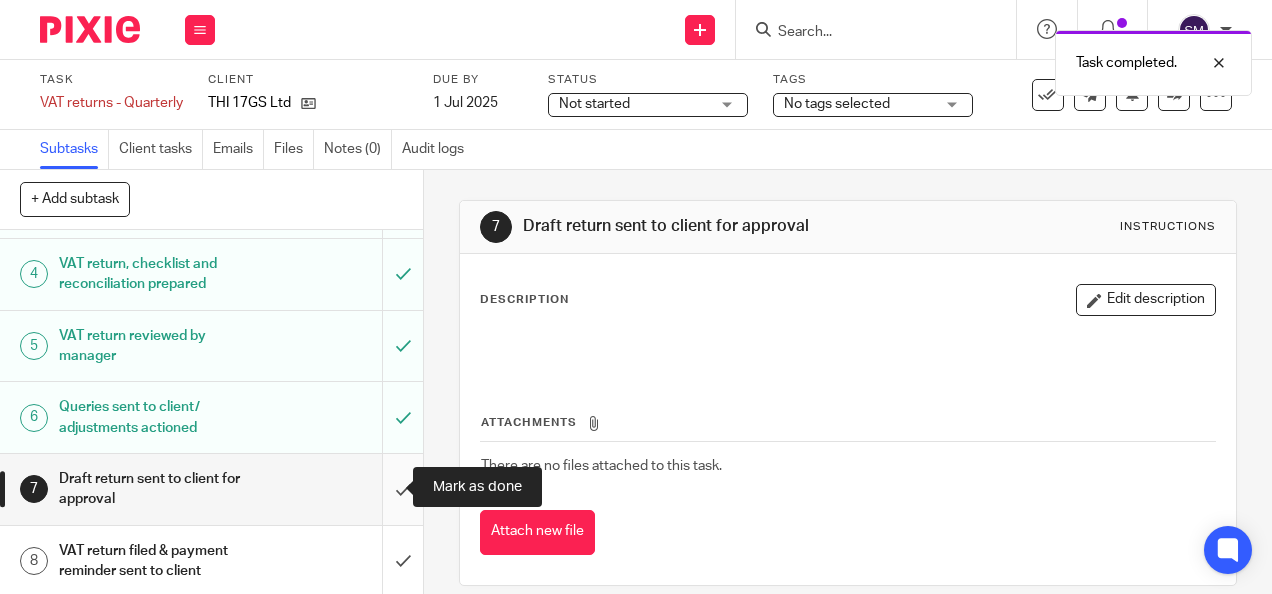 click at bounding box center (211, 489) 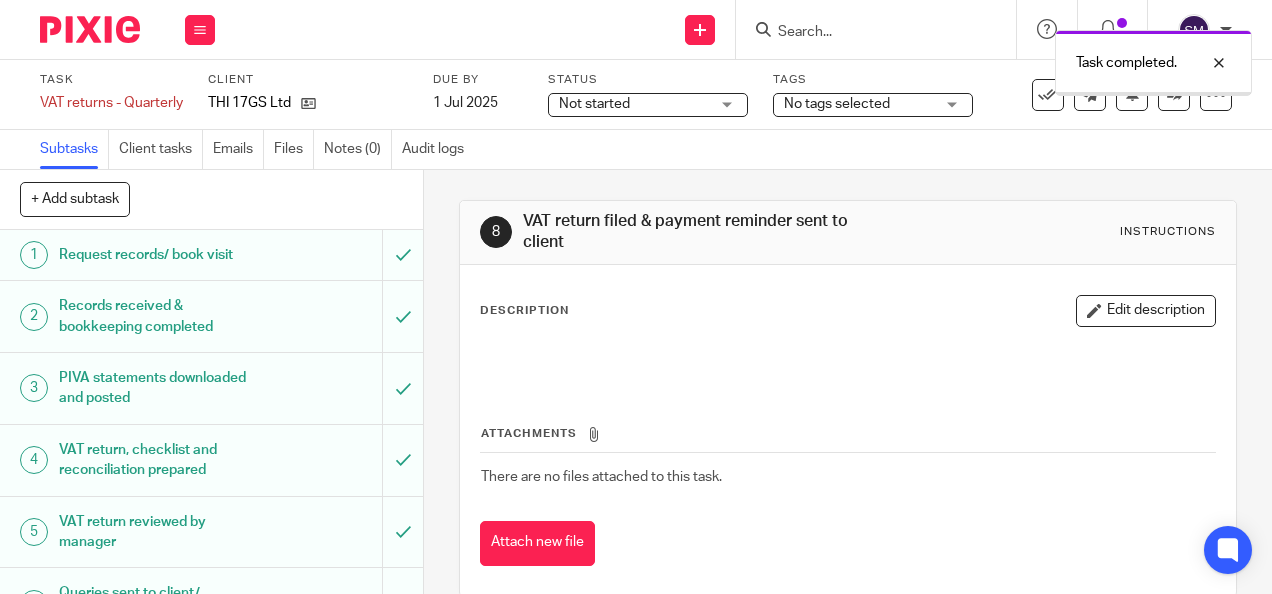 scroll, scrollTop: 0, scrollLeft: 0, axis: both 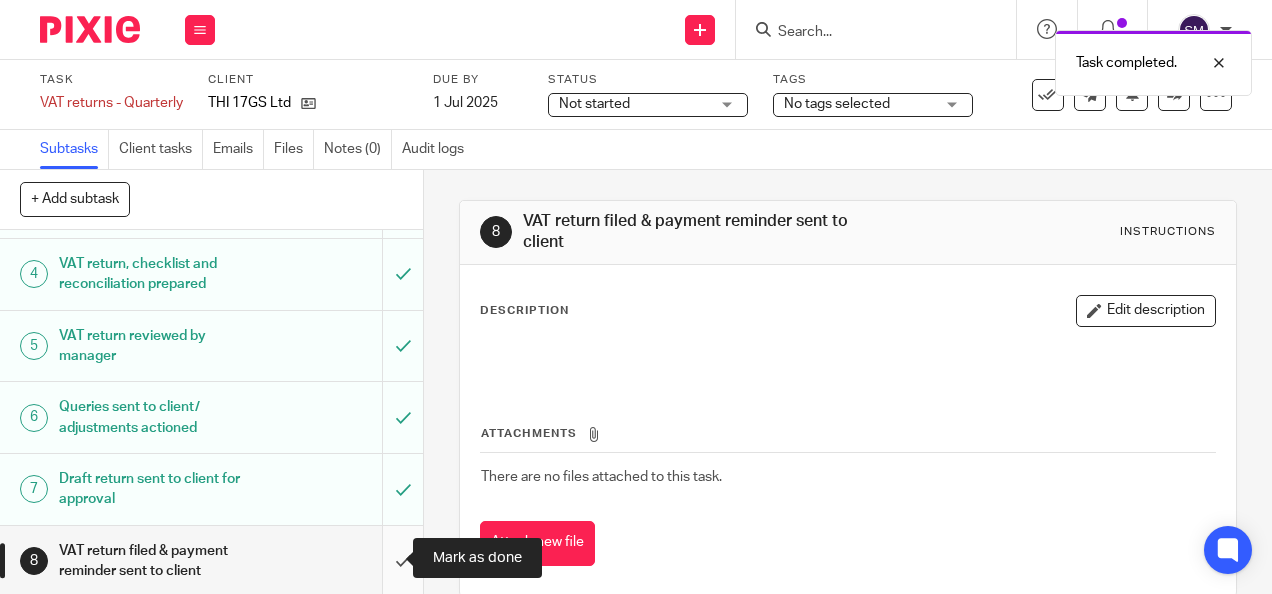 click at bounding box center [211, 561] 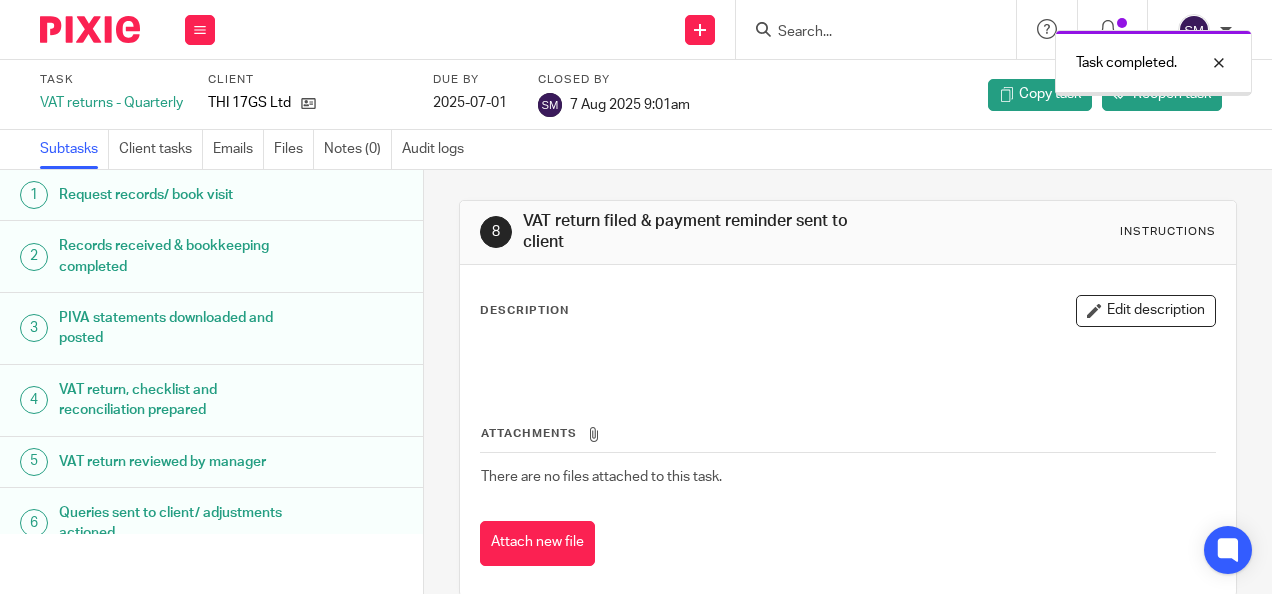 scroll, scrollTop: 0, scrollLeft: 0, axis: both 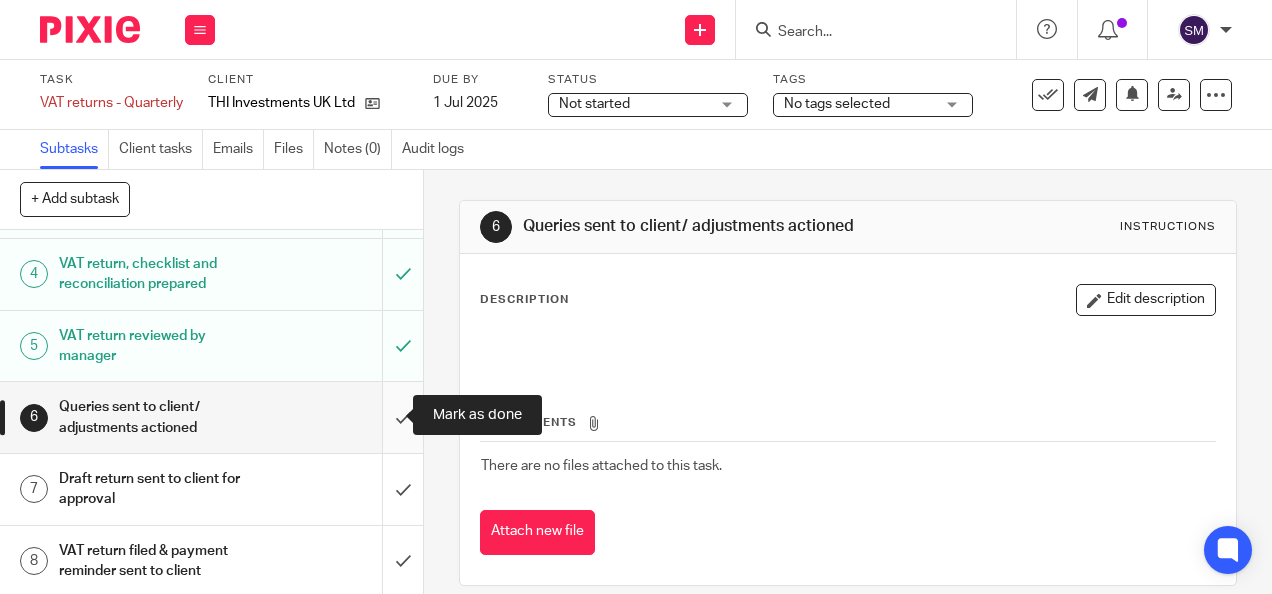 click at bounding box center [211, 417] 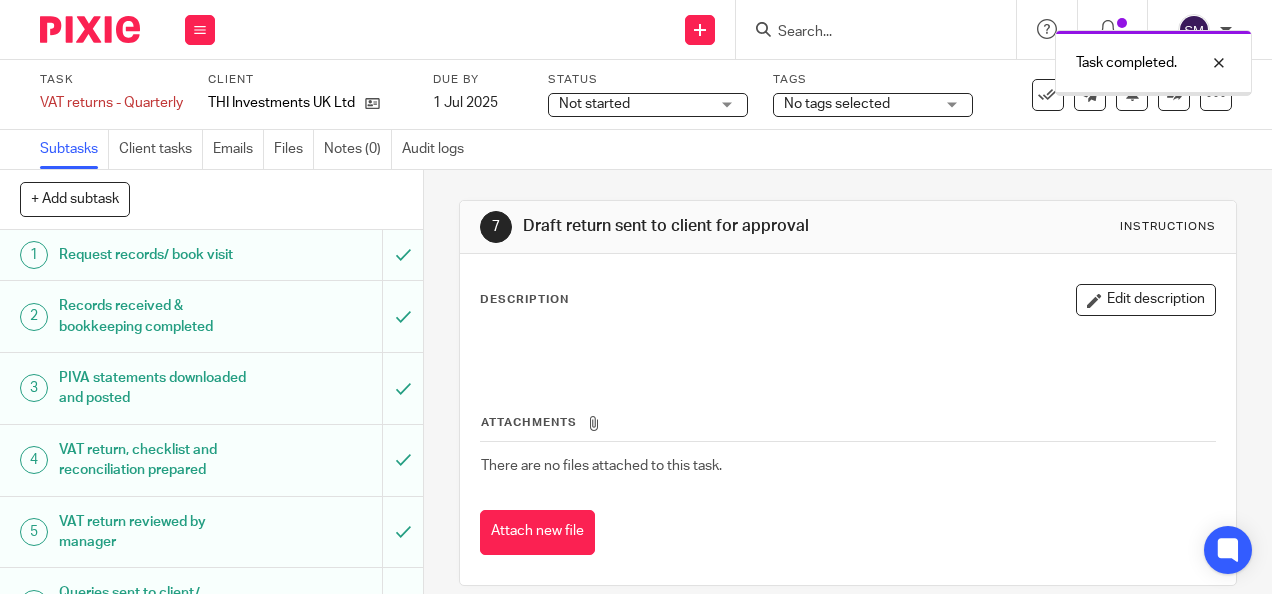 scroll, scrollTop: 0, scrollLeft: 0, axis: both 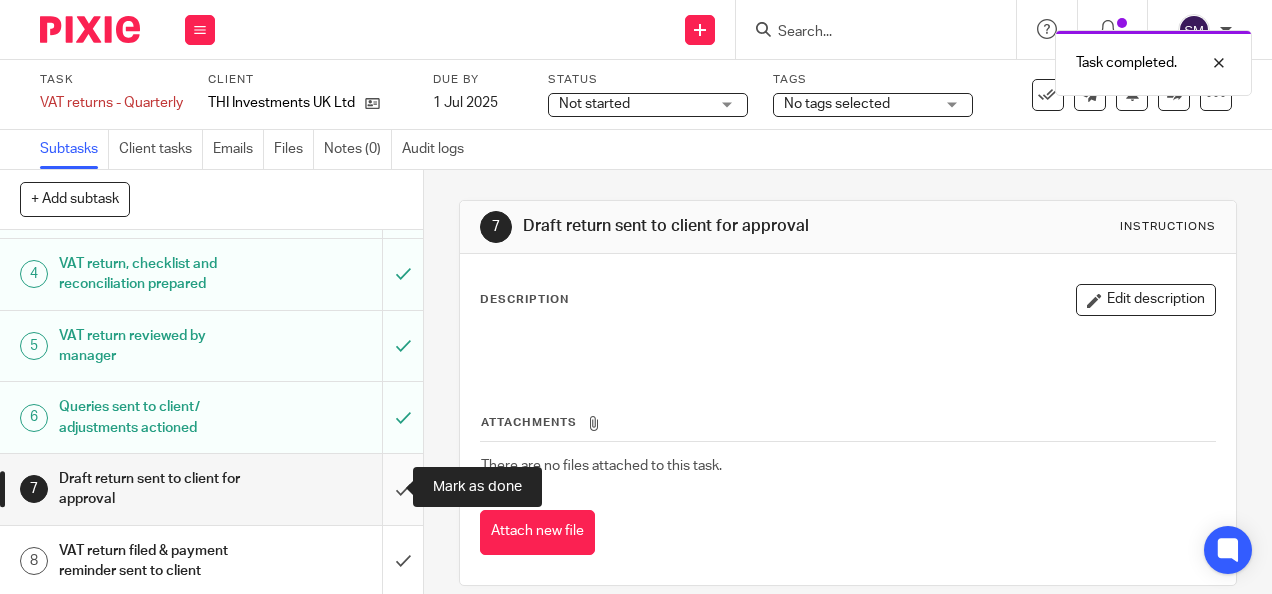 click at bounding box center [211, 489] 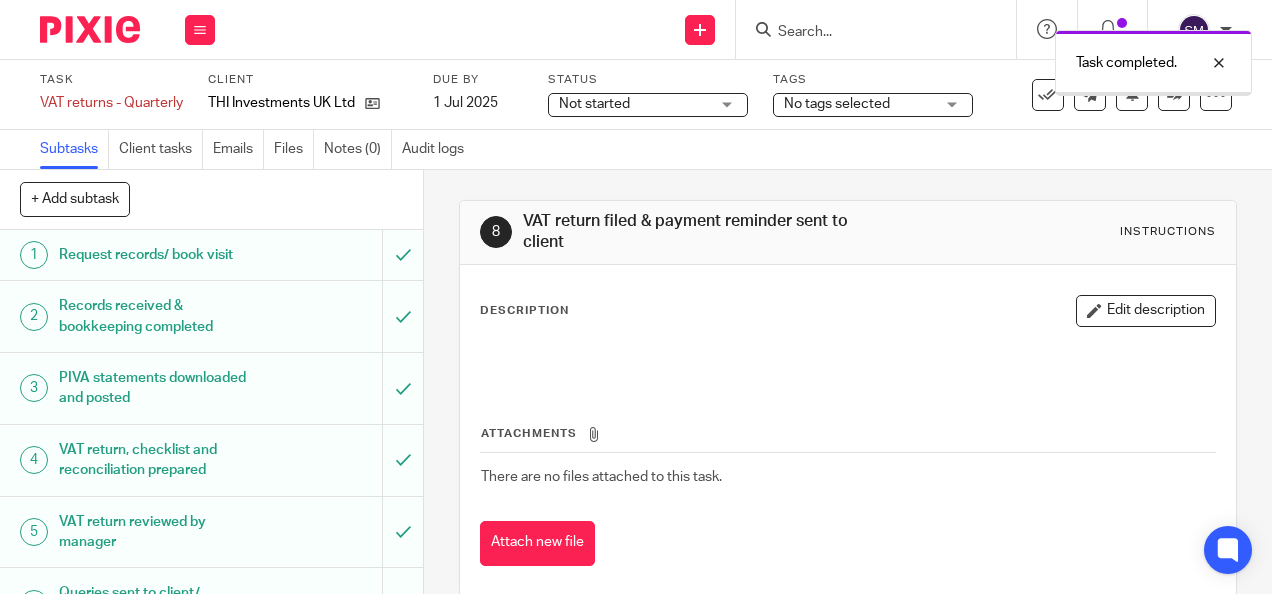 scroll, scrollTop: 0, scrollLeft: 0, axis: both 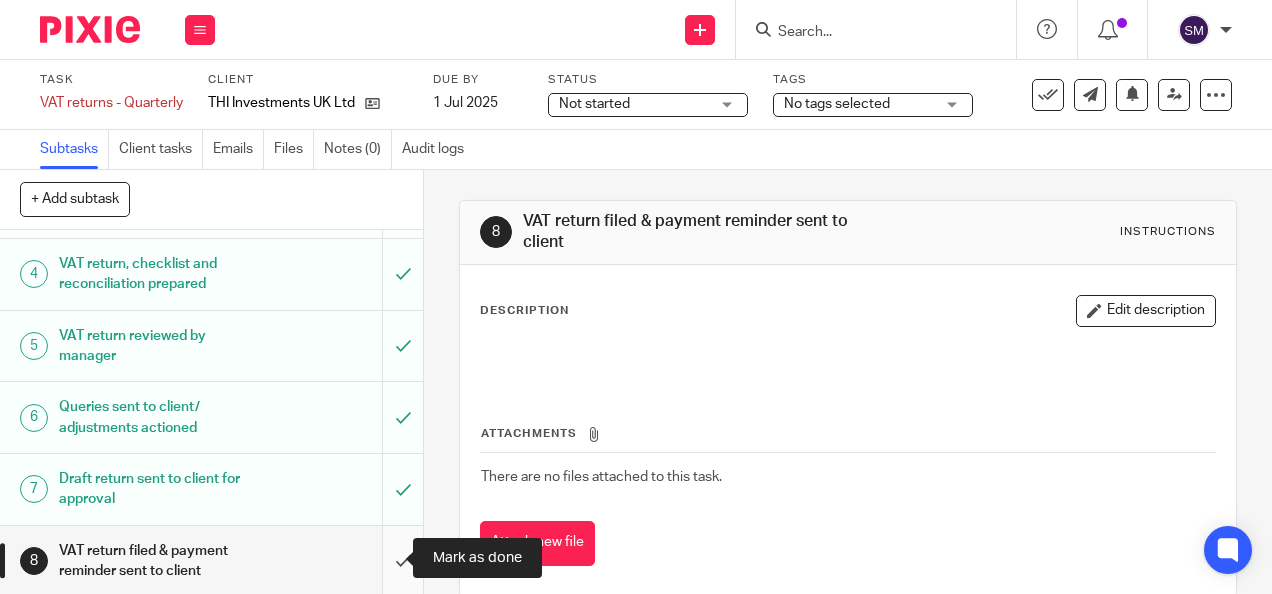 click at bounding box center [211, 561] 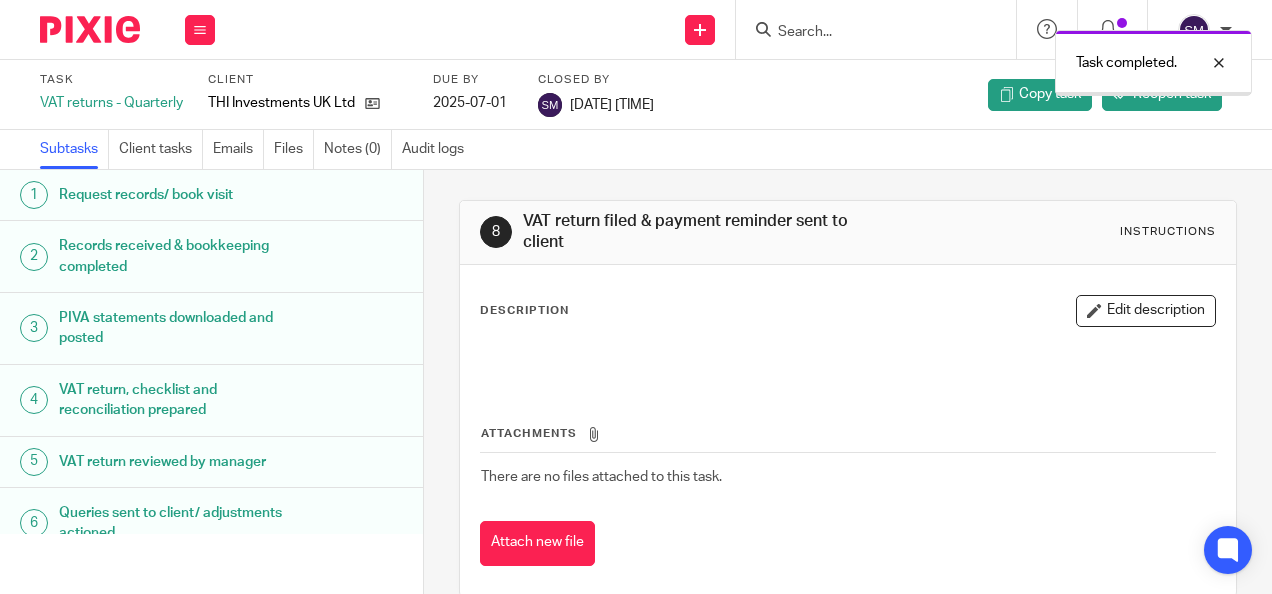 scroll, scrollTop: 0, scrollLeft: 0, axis: both 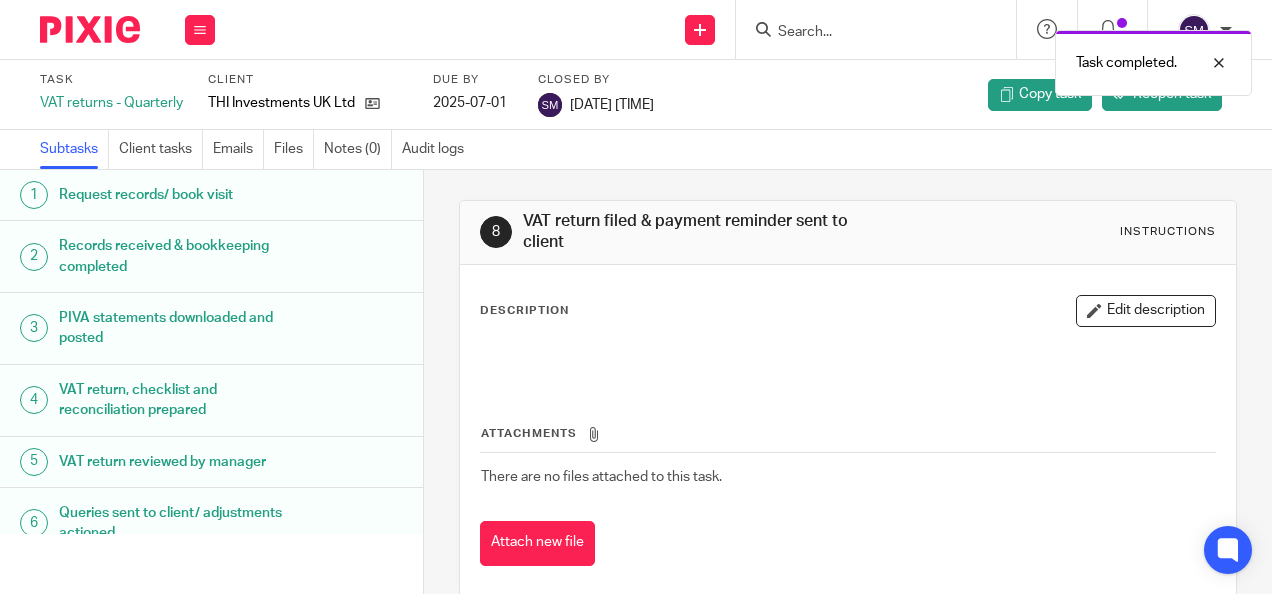 click on "Task completed." at bounding box center [944, 58] 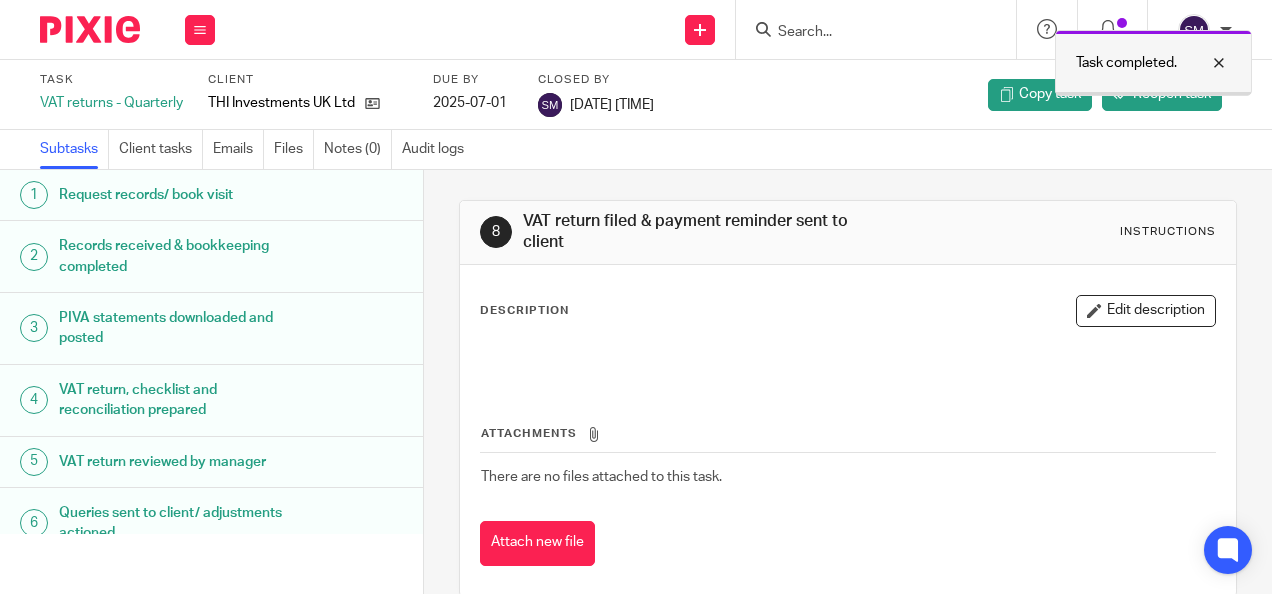 click at bounding box center (1204, 63) 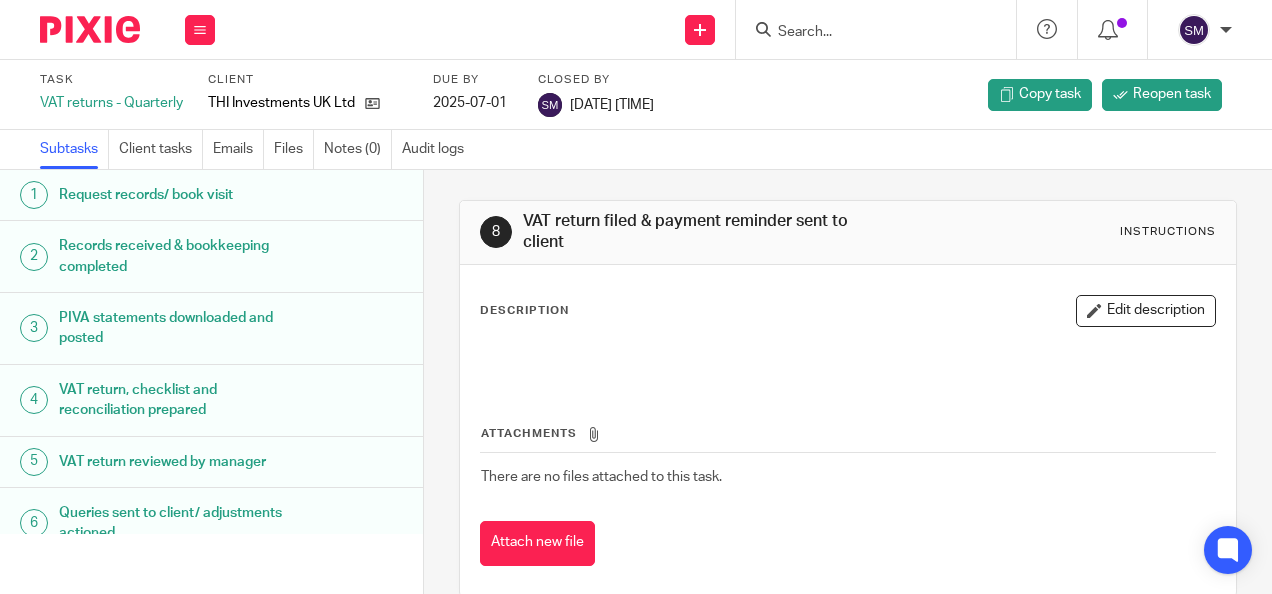 click on "Task completed." at bounding box center [944, 58] 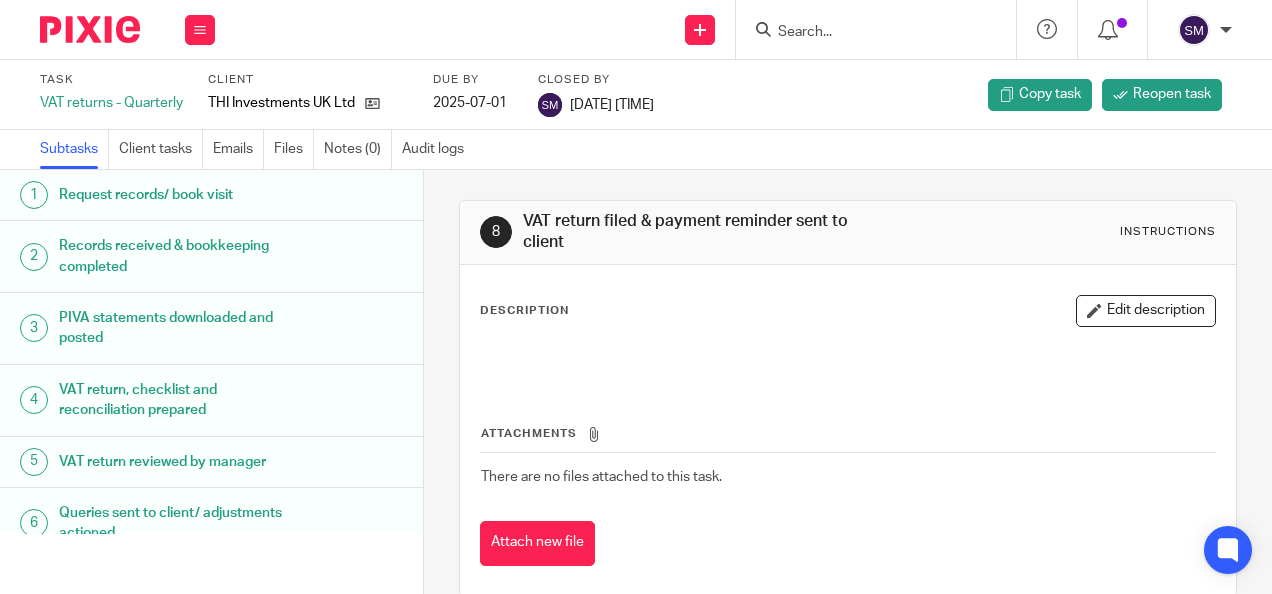 click at bounding box center (866, 33) 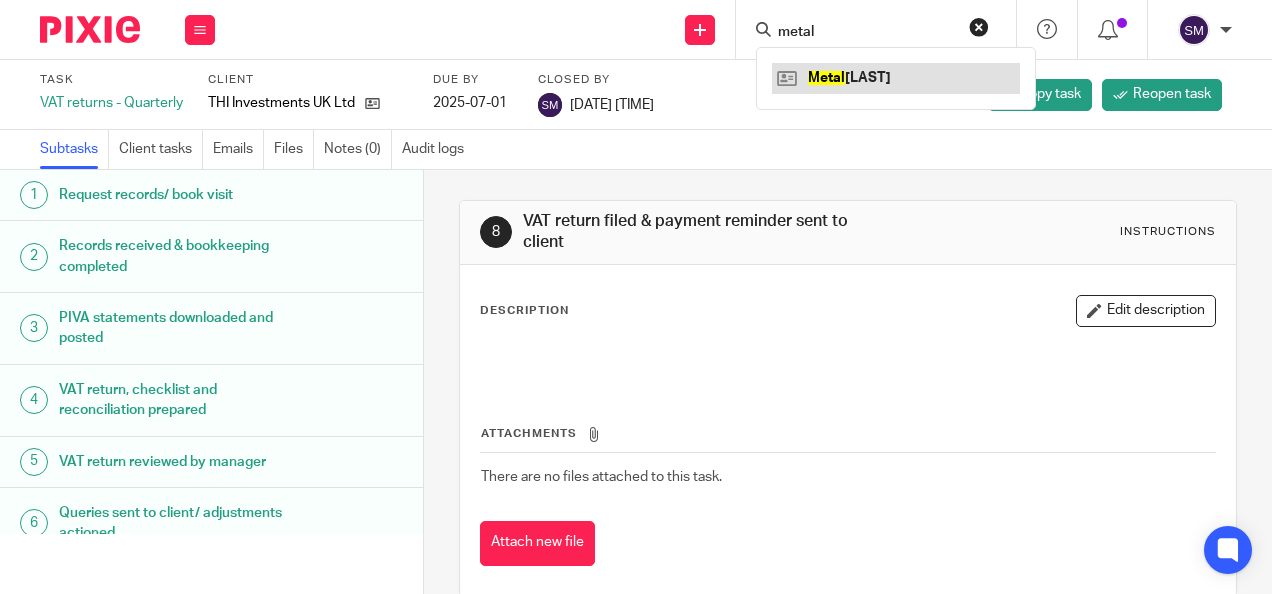 type on "metal" 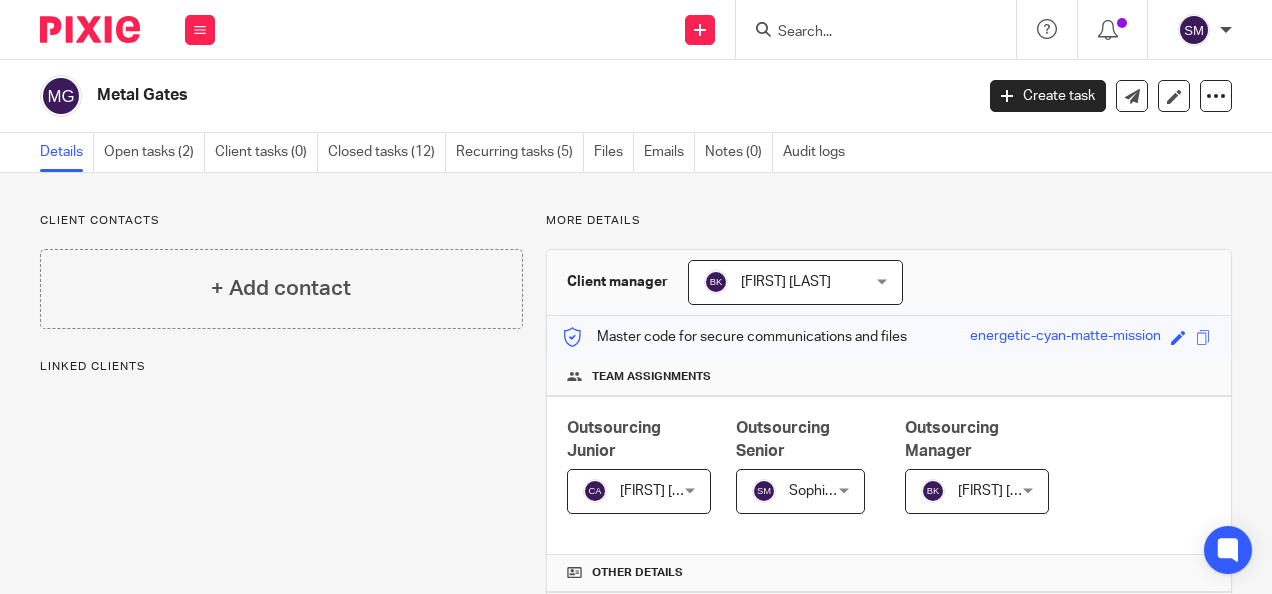 scroll, scrollTop: 0, scrollLeft: 0, axis: both 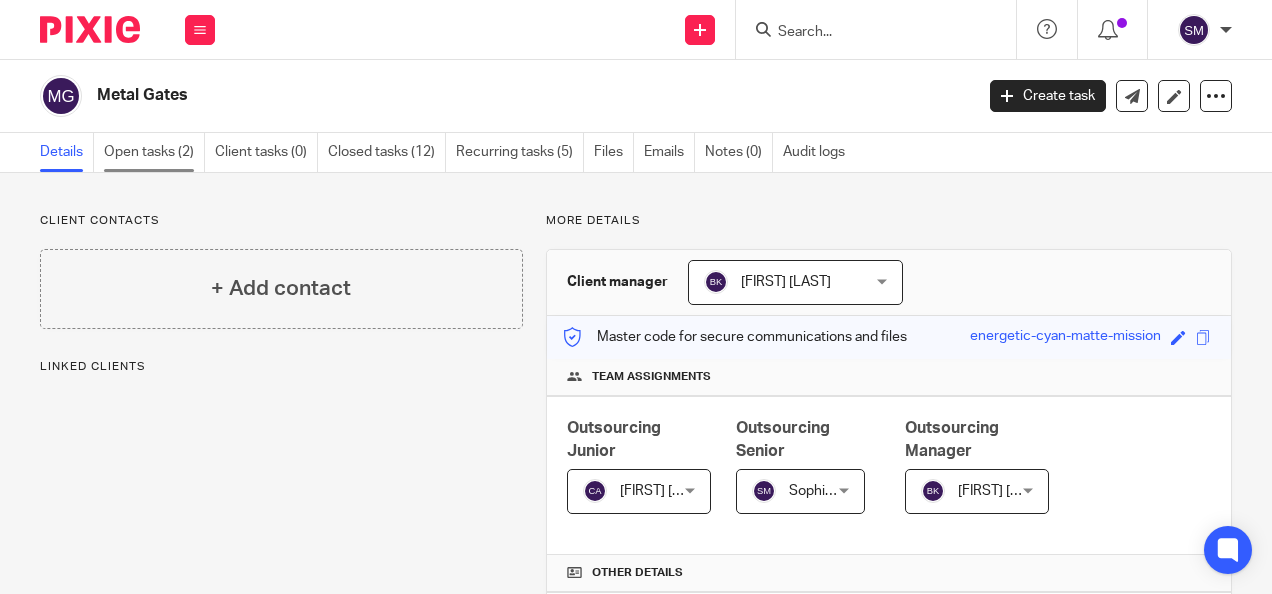 click on "Open tasks (2)" at bounding box center [154, 152] 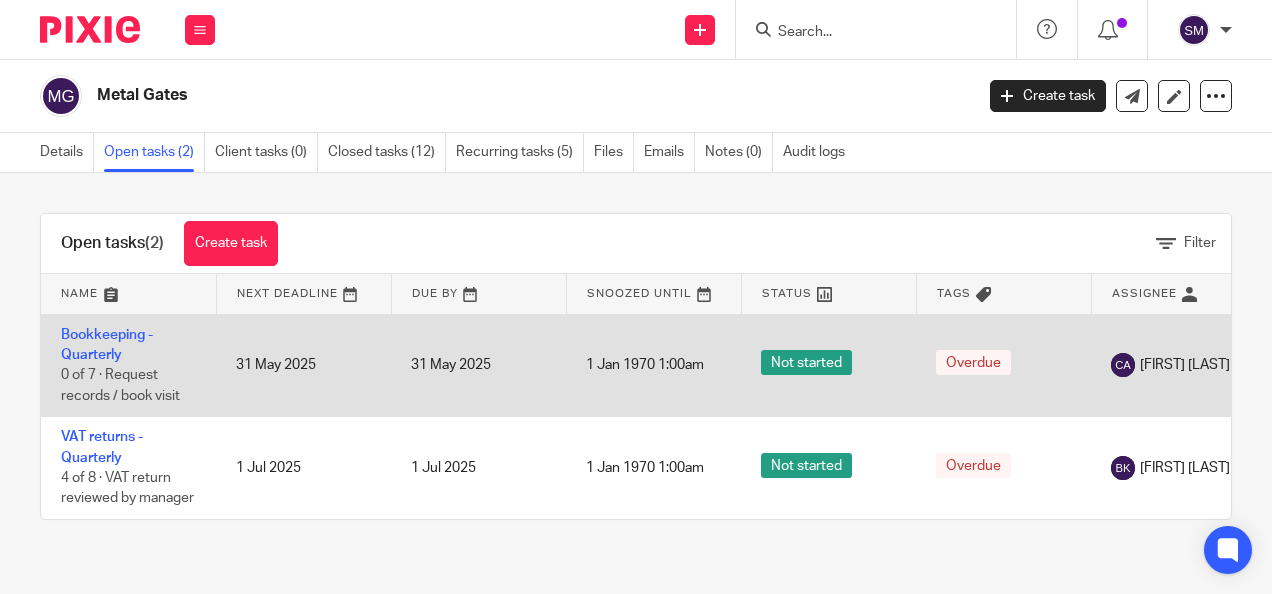 scroll, scrollTop: 0, scrollLeft: 0, axis: both 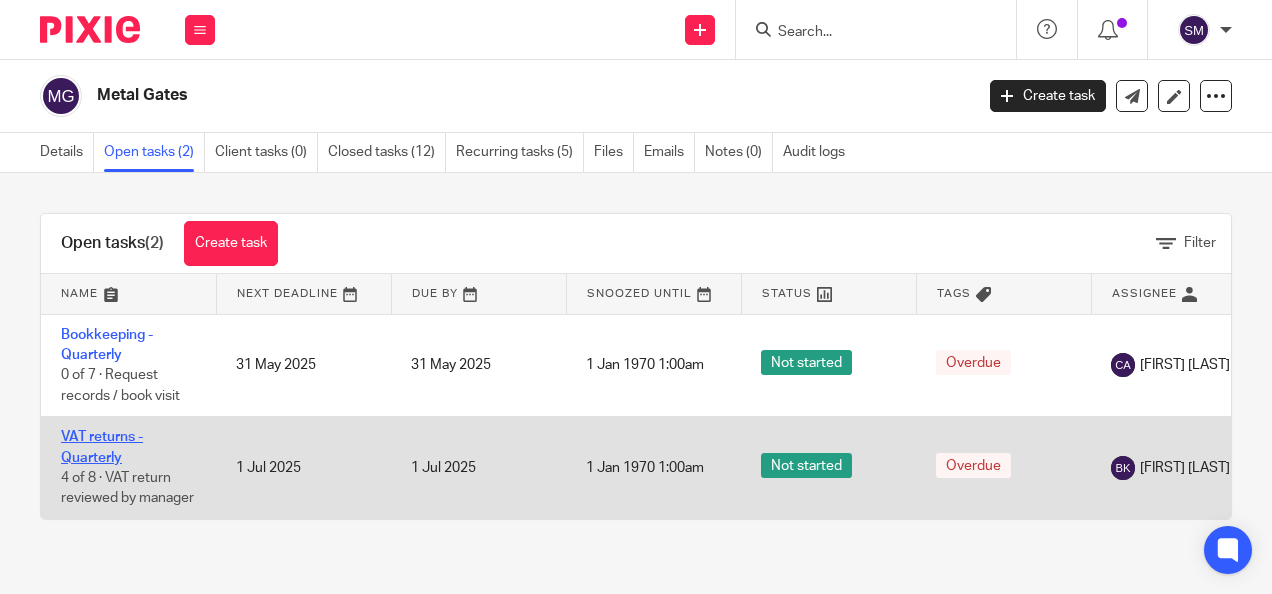 click on "VAT returns - Quarterly" at bounding box center (102, 447) 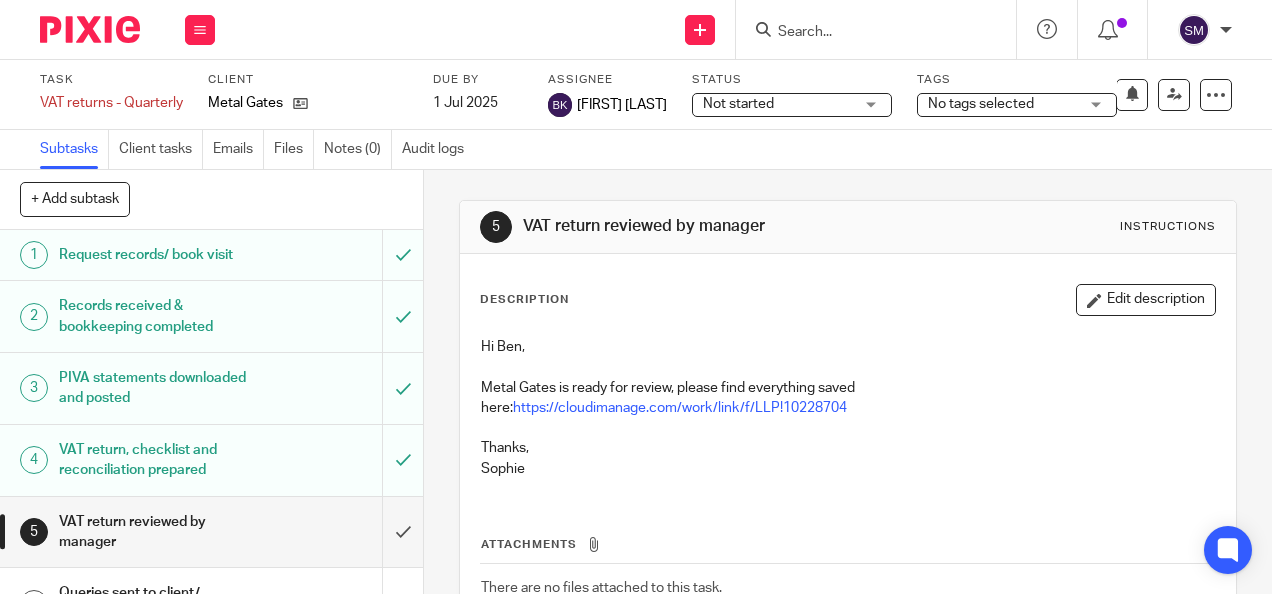 scroll, scrollTop: 0, scrollLeft: 0, axis: both 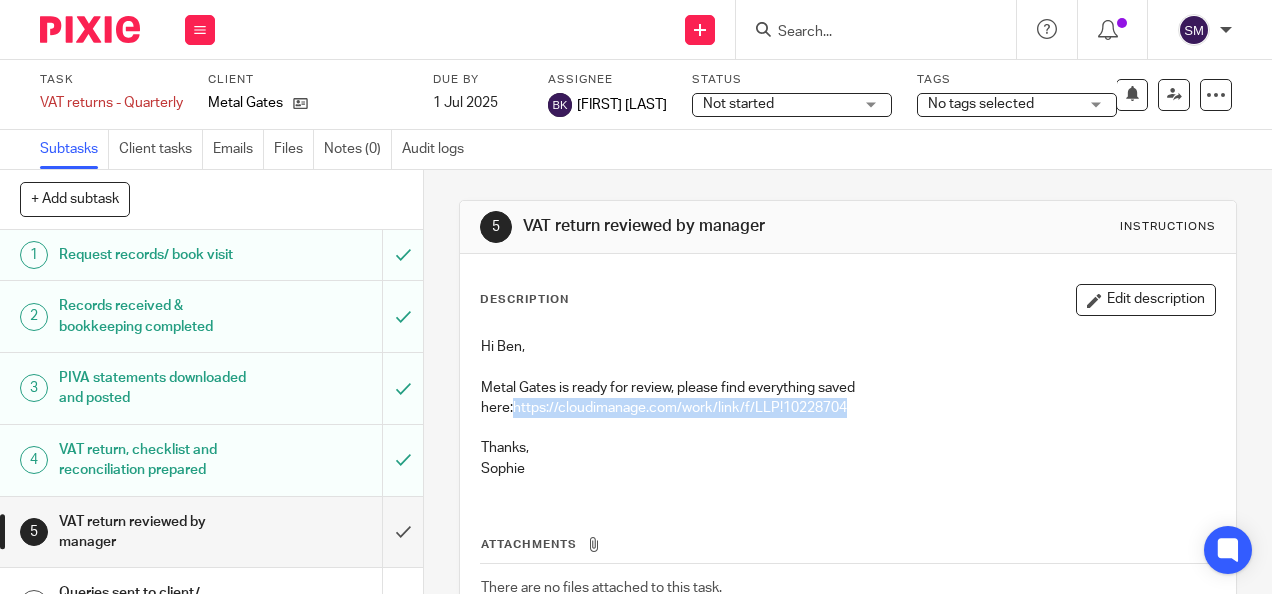 drag, startPoint x: 833, startPoint y: 408, endPoint x: 430, endPoint y: 412, distance: 403.01984 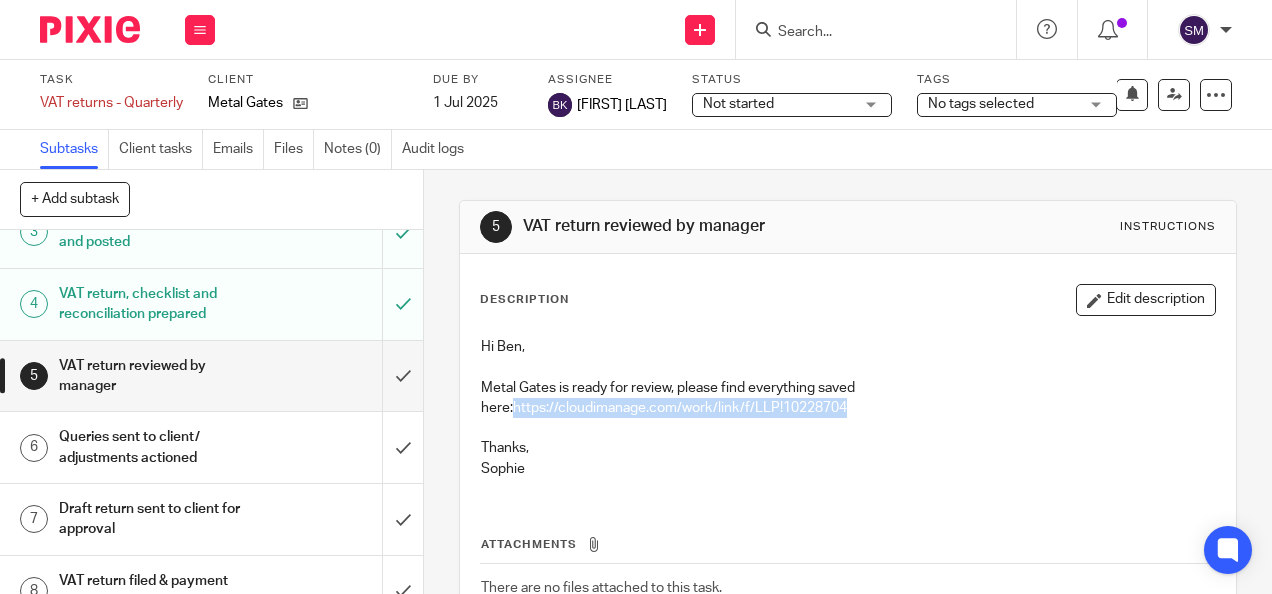 scroll, scrollTop: 186, scrollLeft: 0, axis: vertical 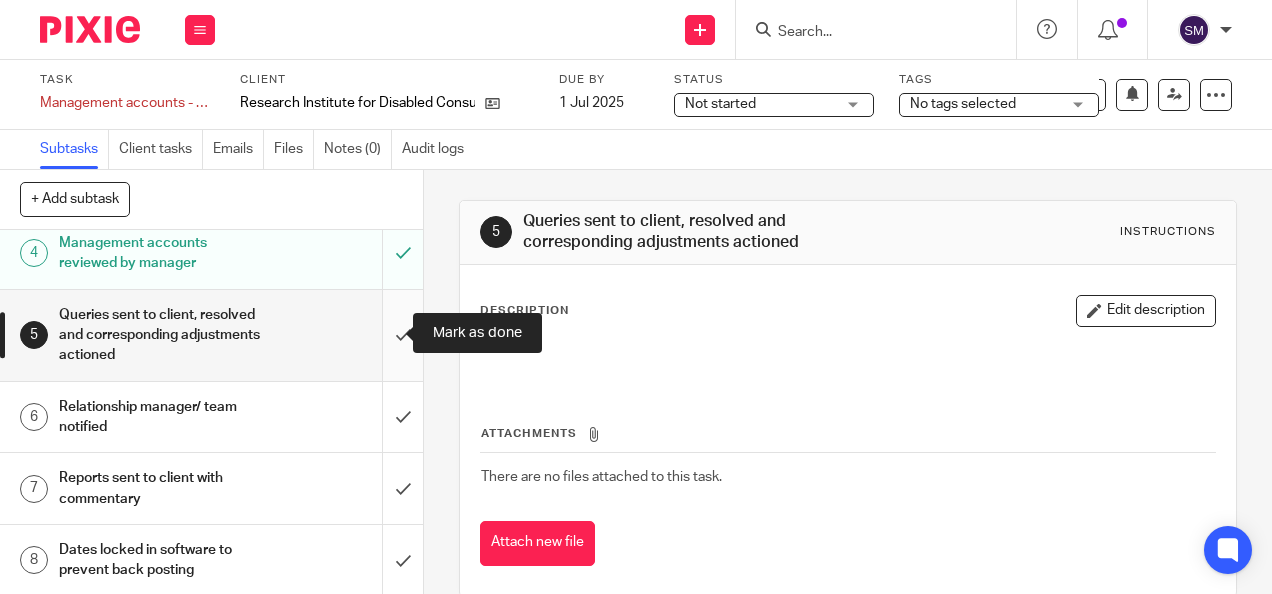 click at bounding box center [211, 335] 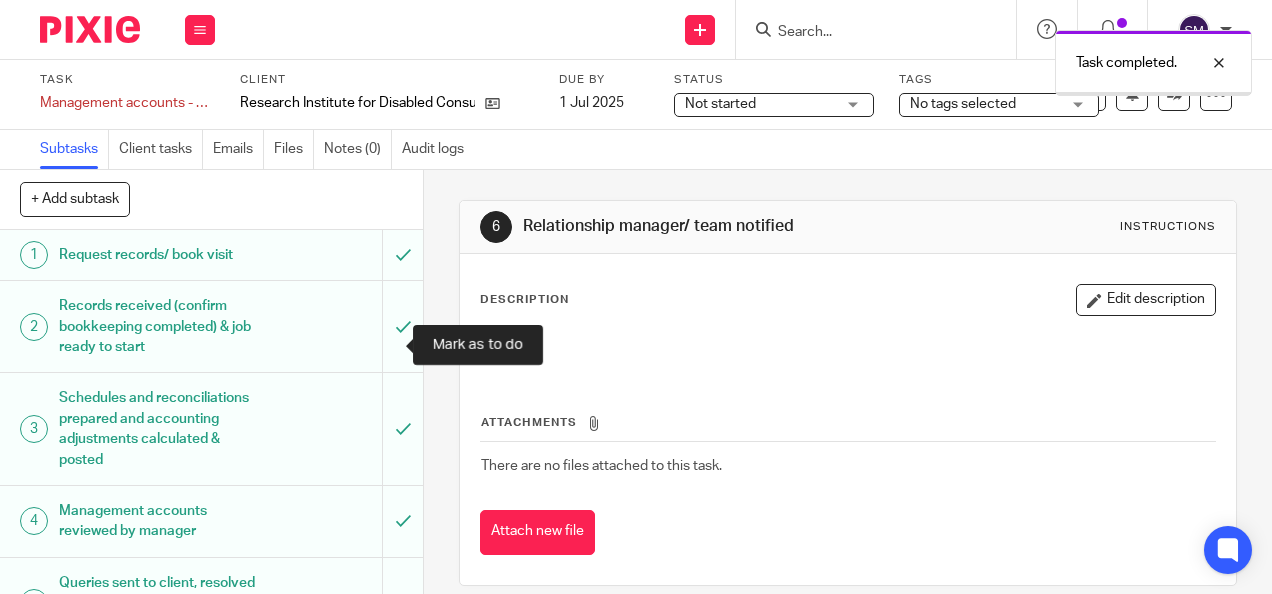scroll, scrollTop: 0, scrollLeft: 0, axis: both 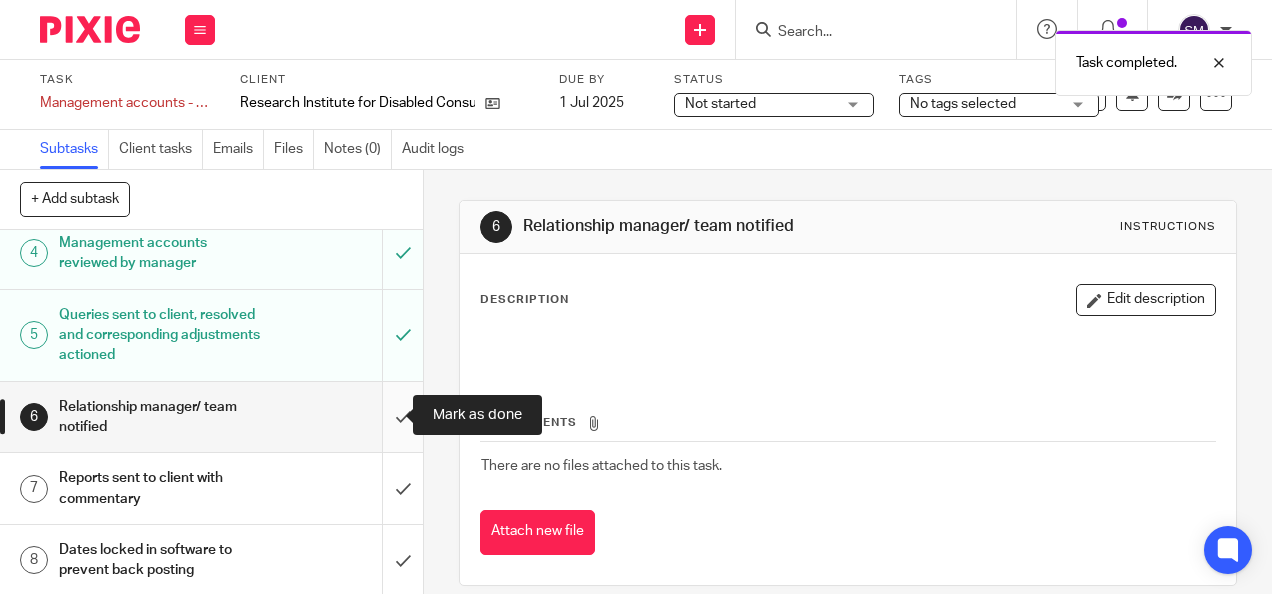 click at bounding box center (211, 417) 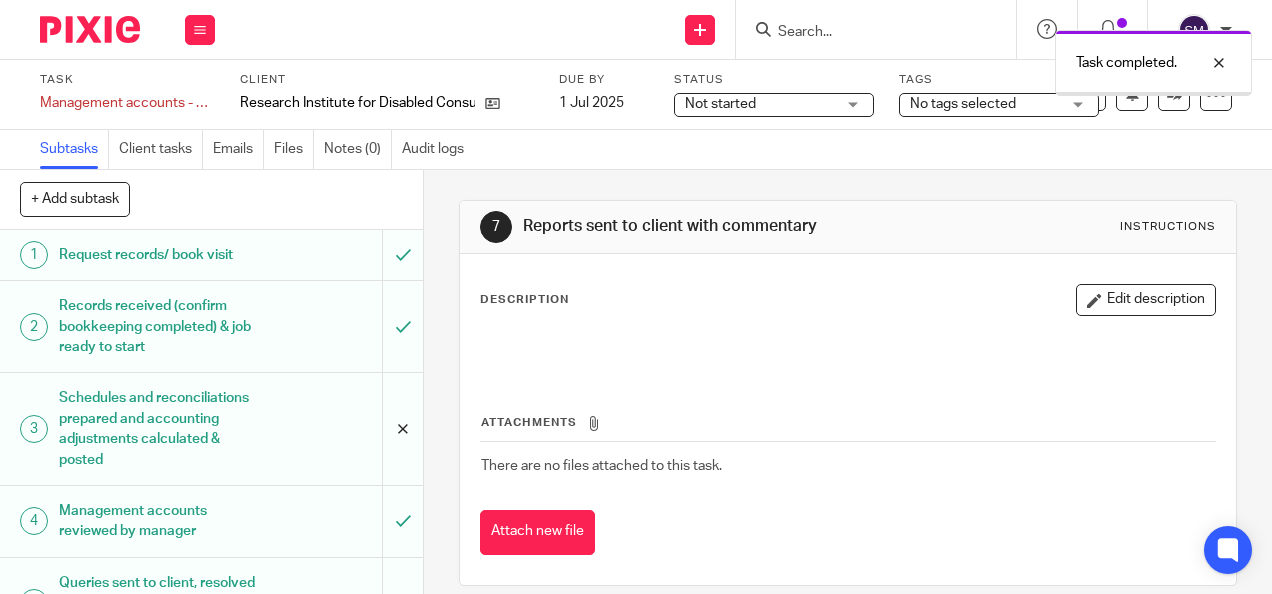 scroll, scrollTop: 0, scrollLeft: 0, axis: both 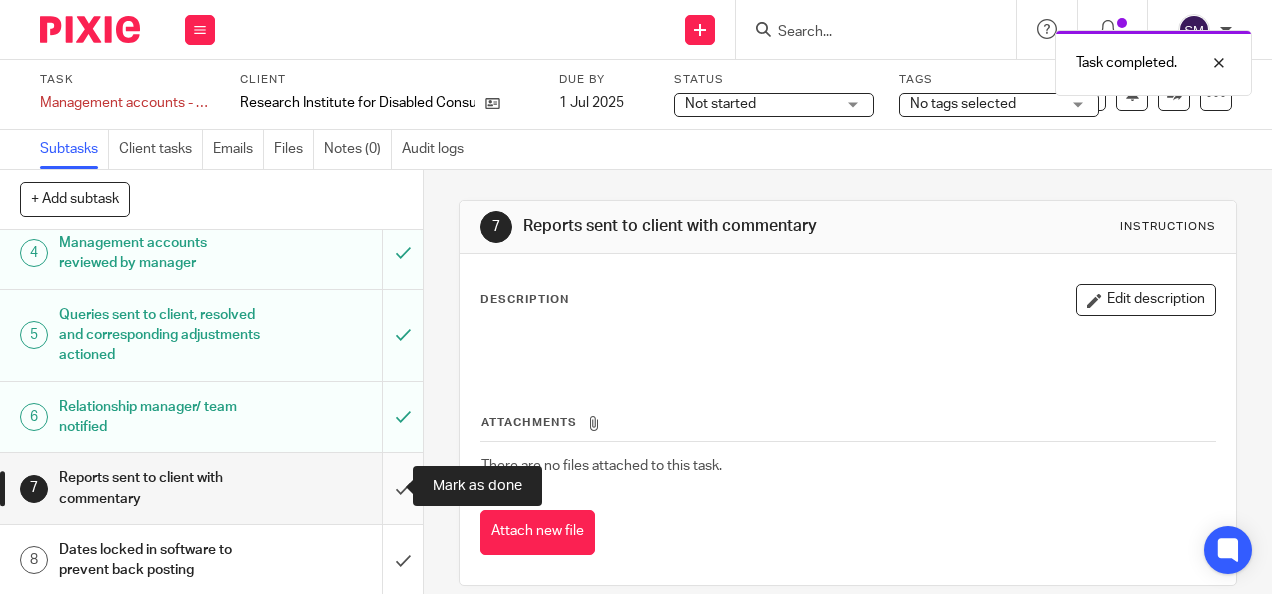 click at bounding box center (211, 488) 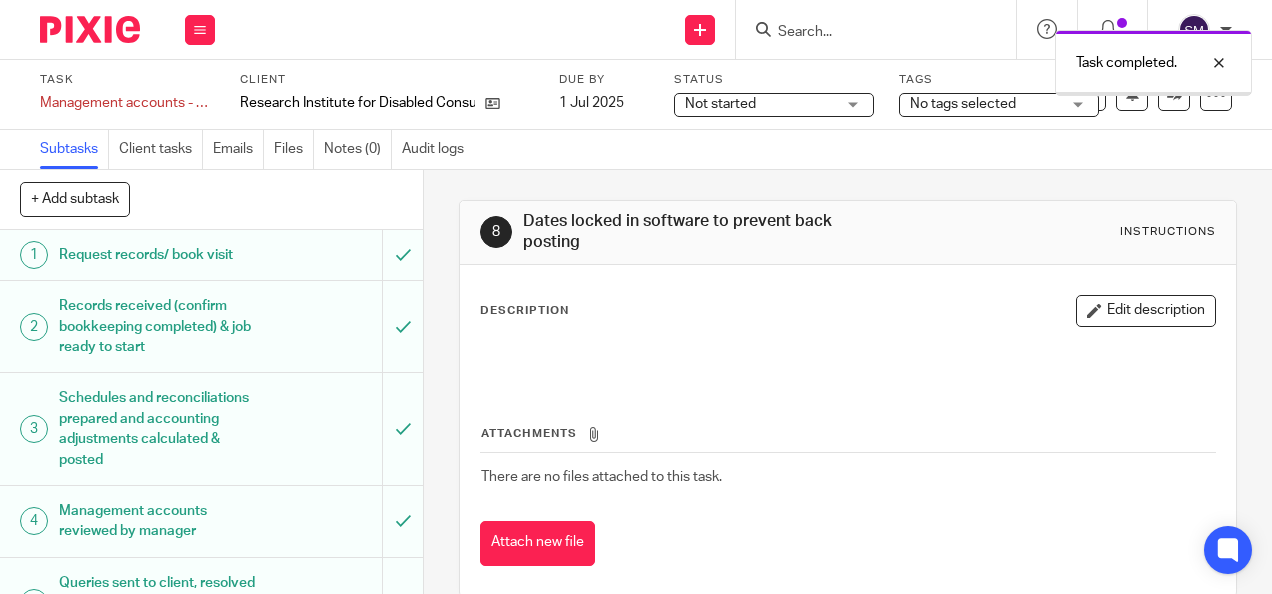 scroll, scrollTop: 0, scrollLeft: 0, axis: both 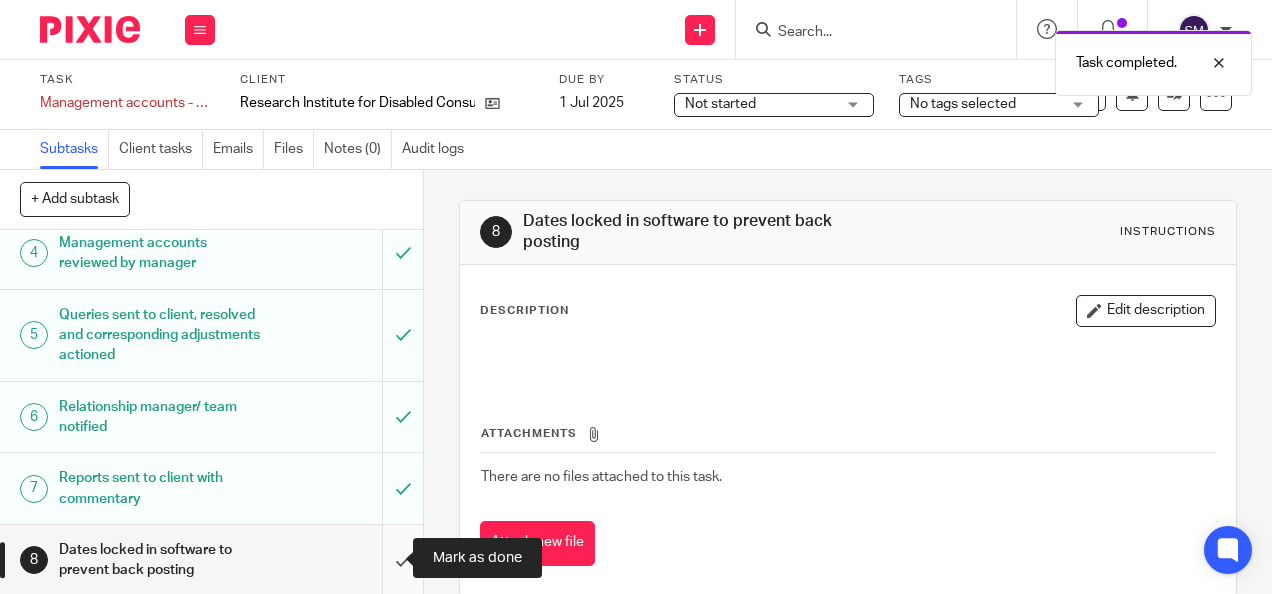 click at bounding box center [211, 560] 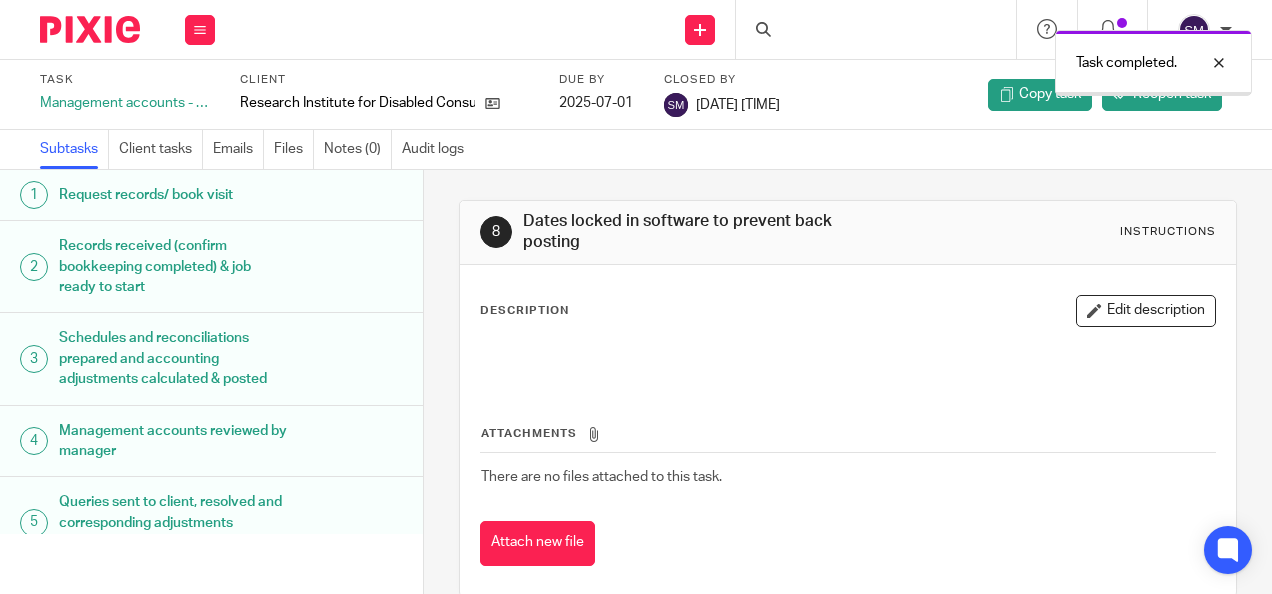 scroll, scrollTop: 0, scrollLeft: 0, axis: both 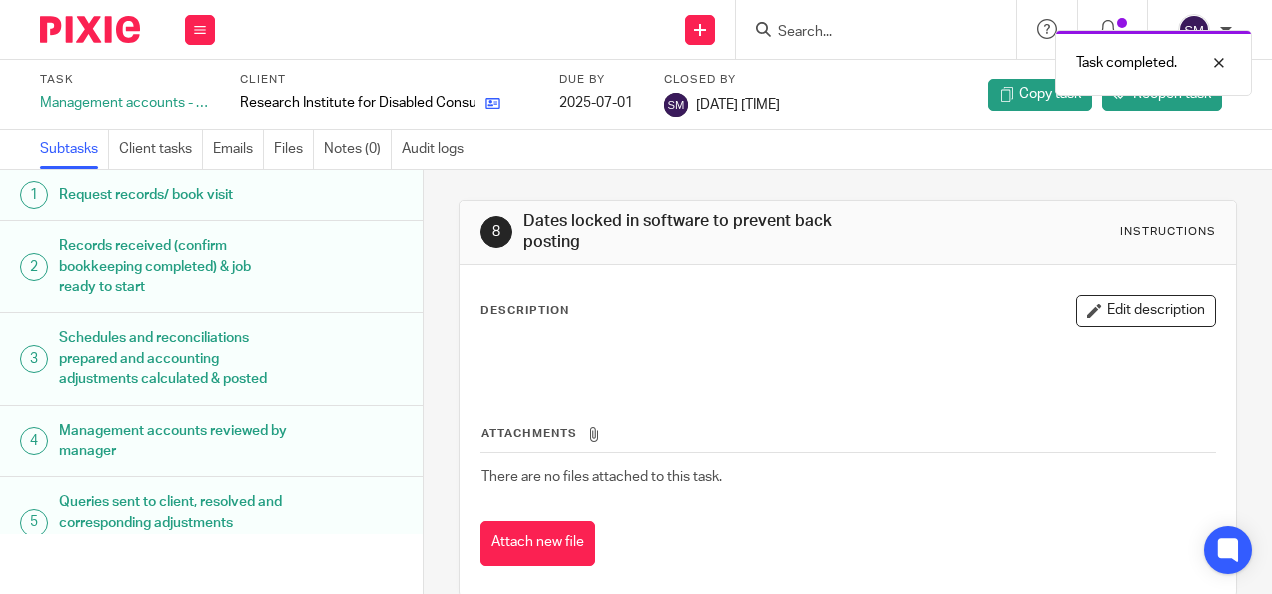 click at bounding box center [487, 103] 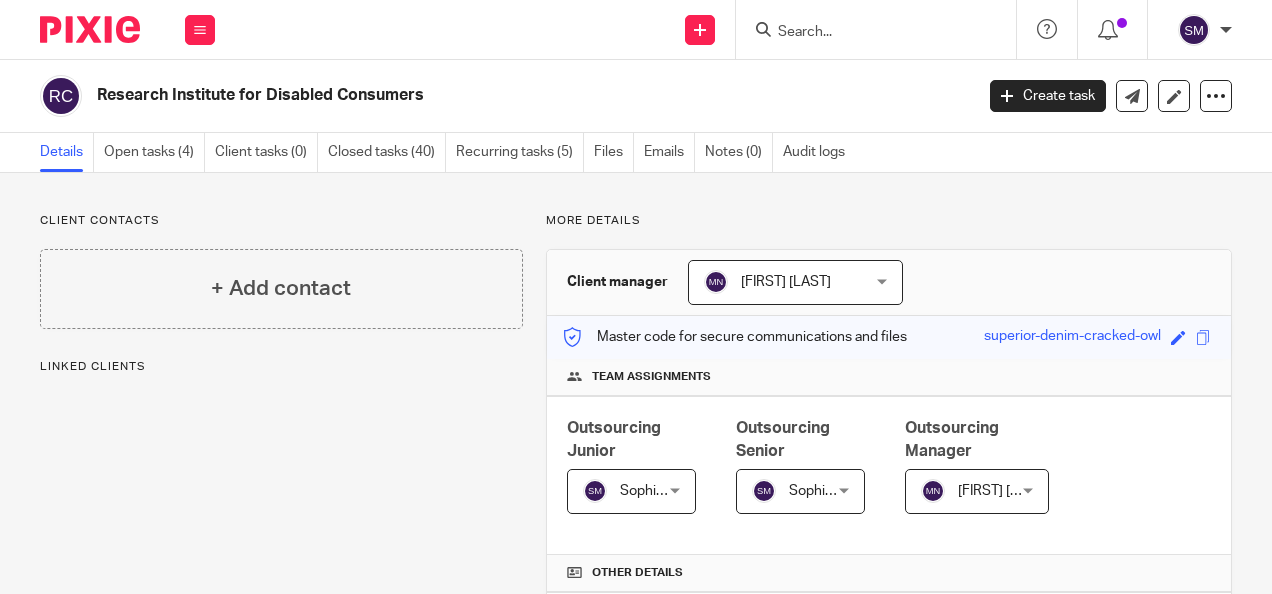 scroll, scrollTop: 0, scrollLeft: 0, axis: both 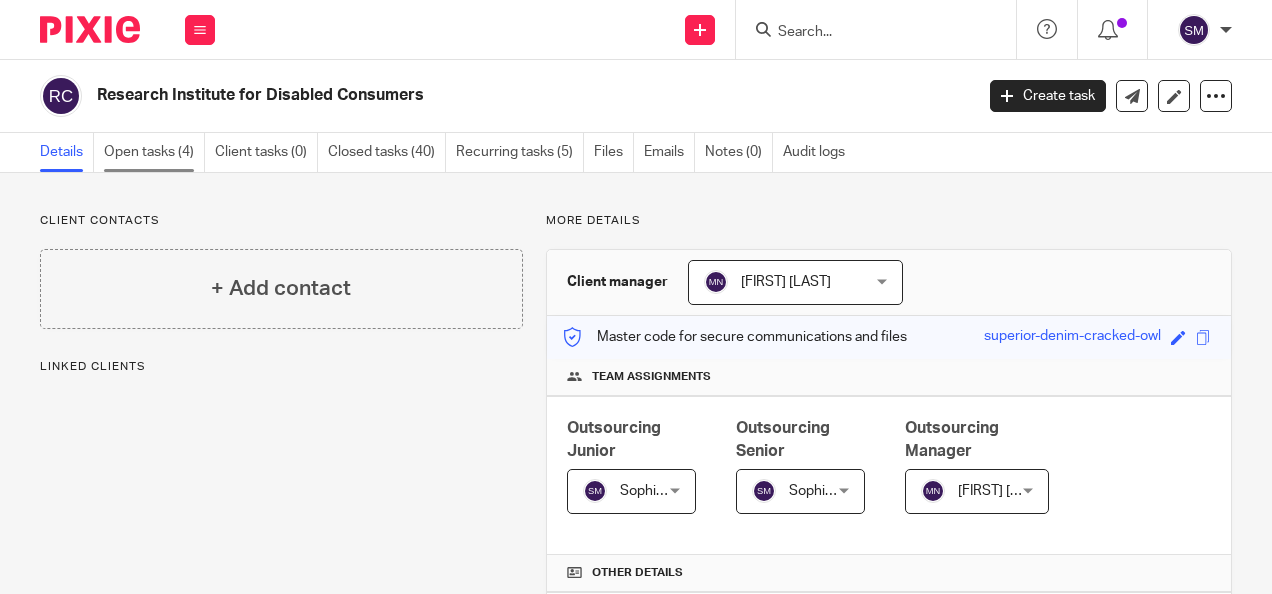 click on "Open tasks (4)" at bounding box center (154, 152) 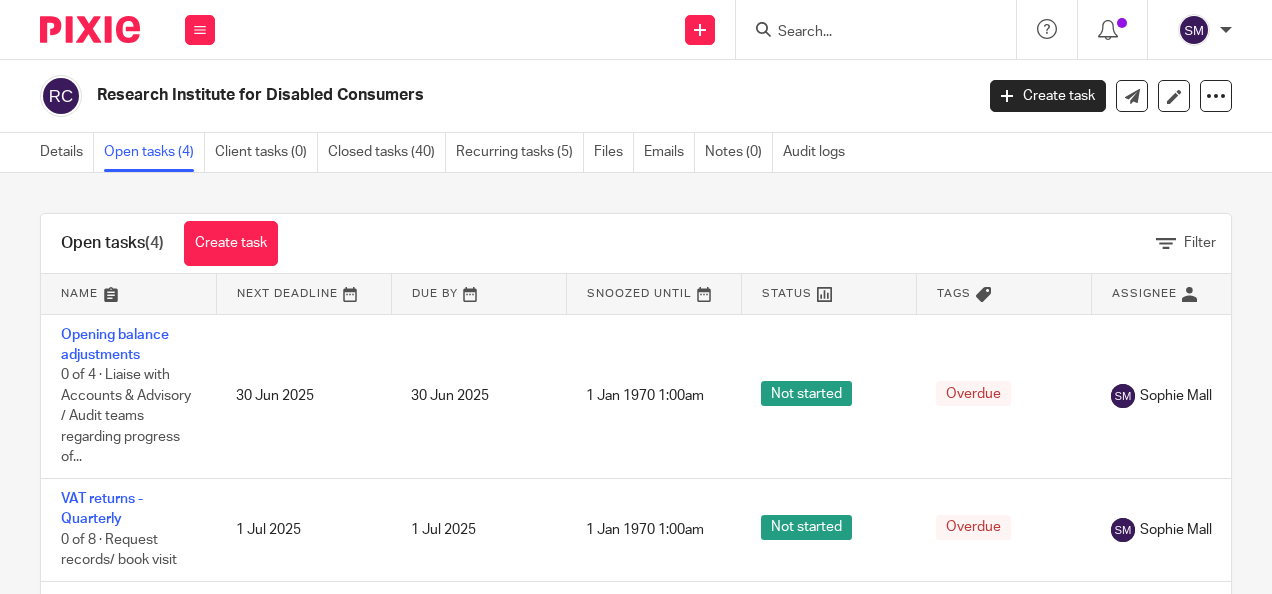 scroll, scrollTop: 0, scrollLeft: 0, axis: both 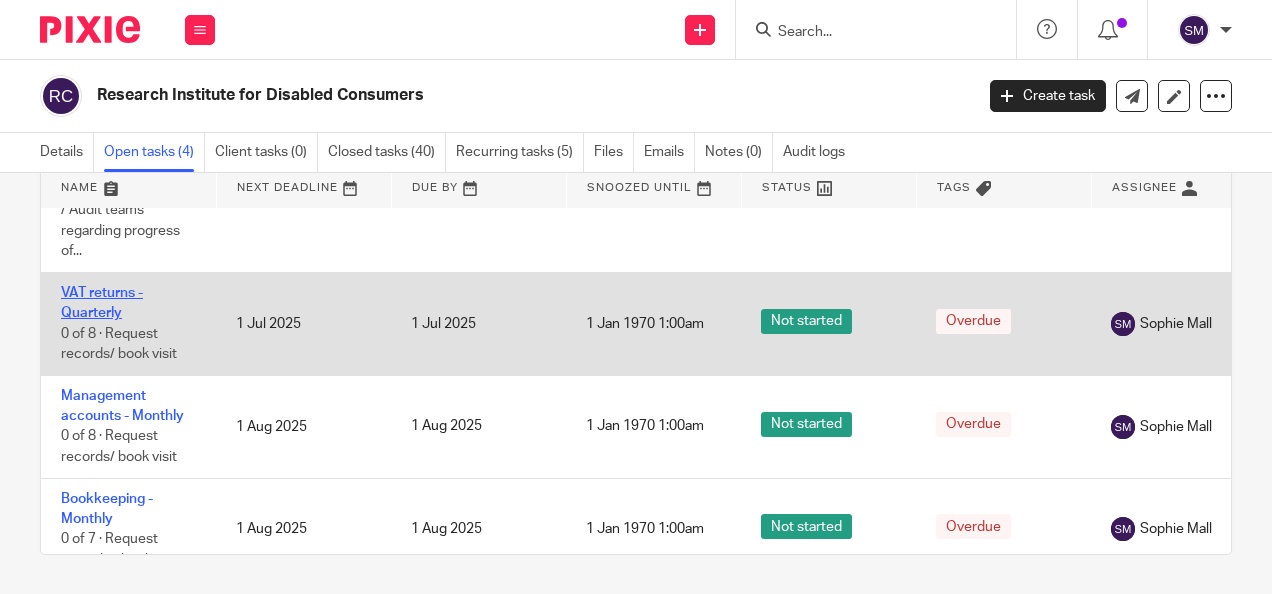 click on "VAT returns - Quarterly" at bounding box center [102, 303] 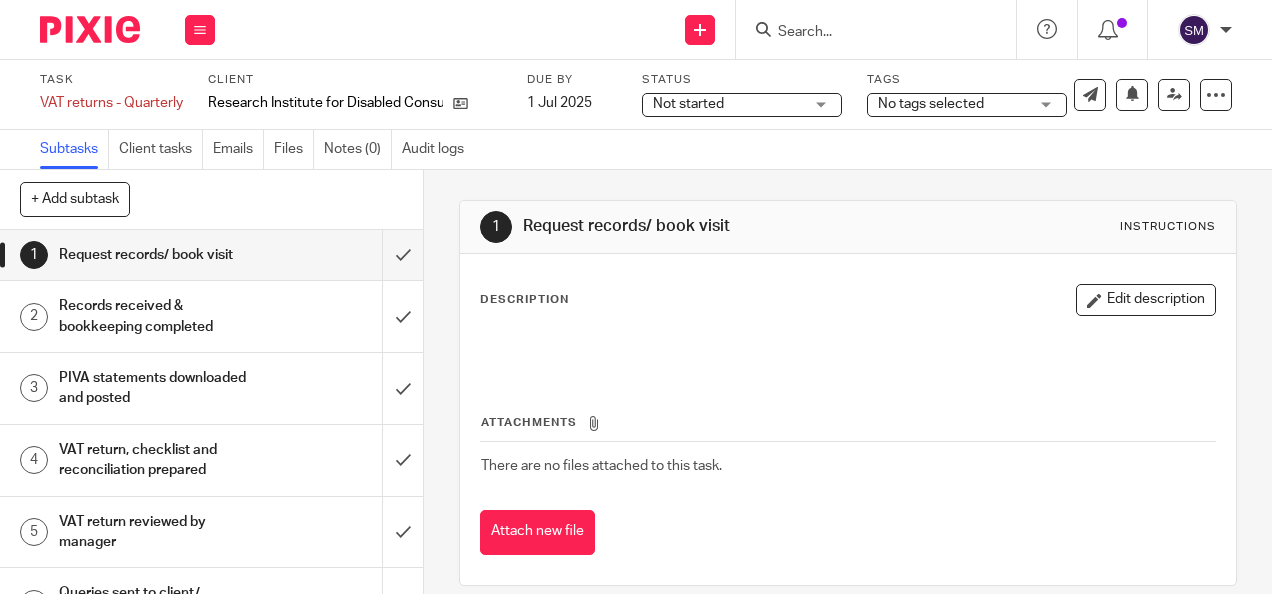 scroll, scrollTop: 0, scrollLeft: 0, axis: both 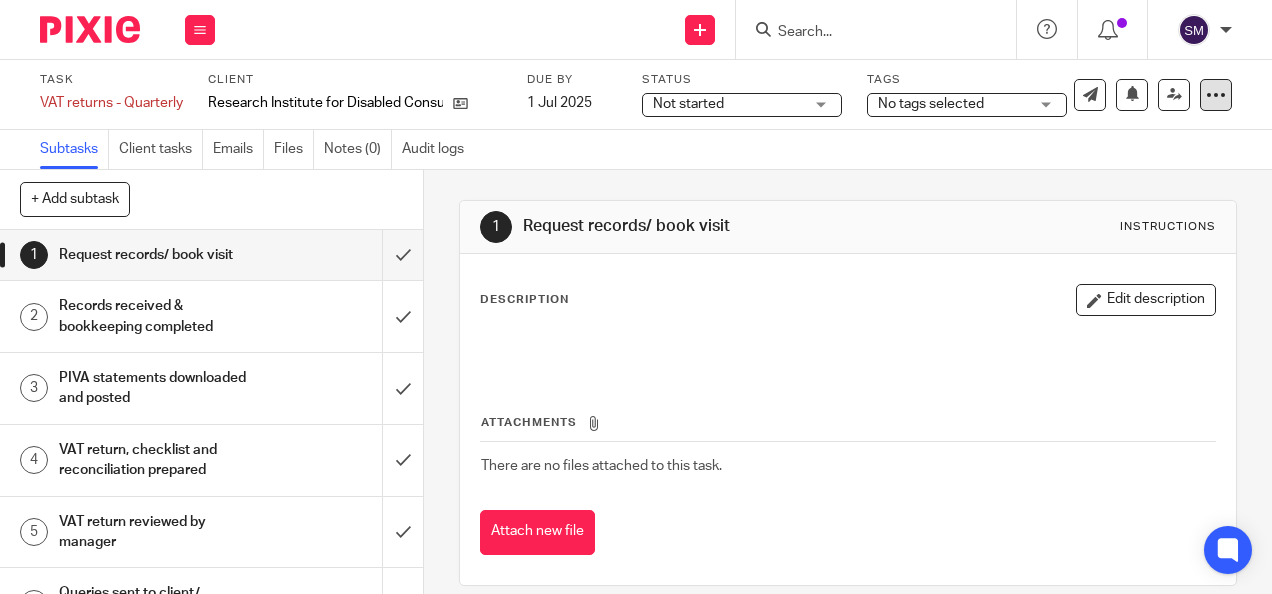 click at bounding box center [1216, 95] 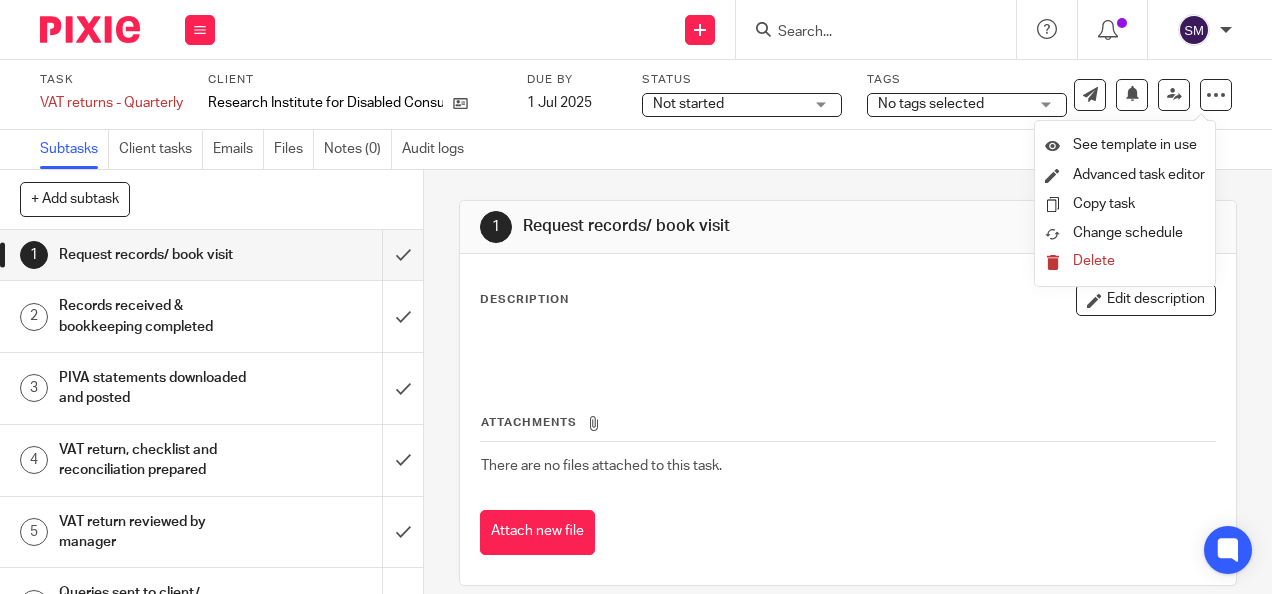 click on "1
Request records/ book visit
Instructions
Description
Edit description
Attachments     There are no files attached to this task.   Attach new file" at bounding box center (847, 393) 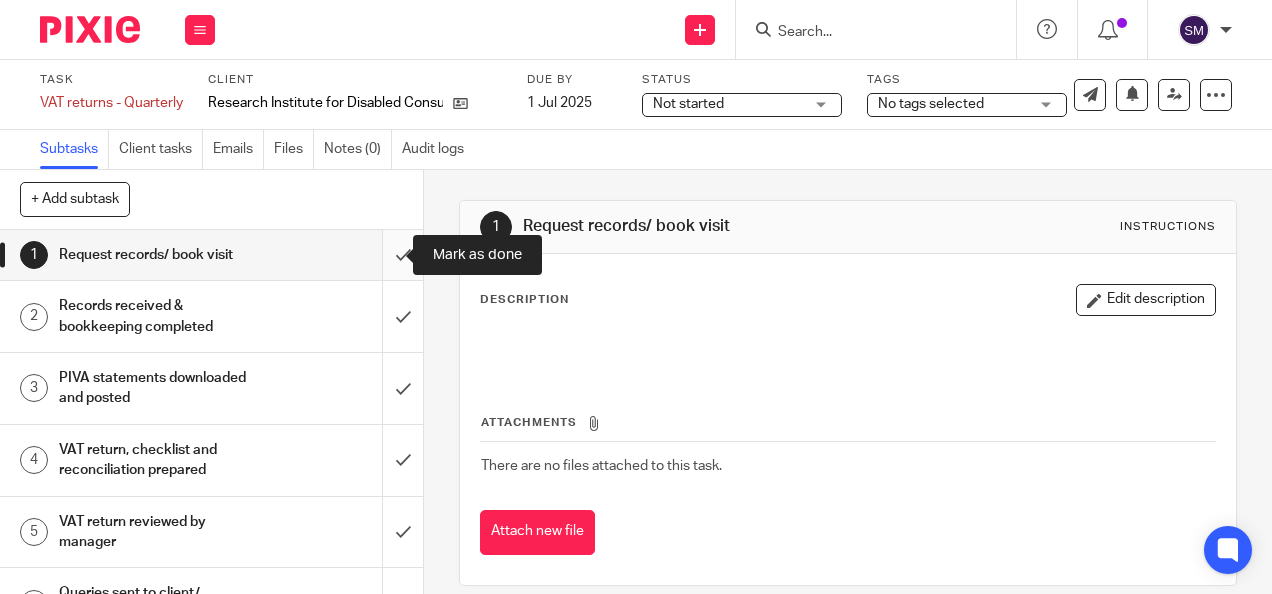 click at bounding box center (211, 255) 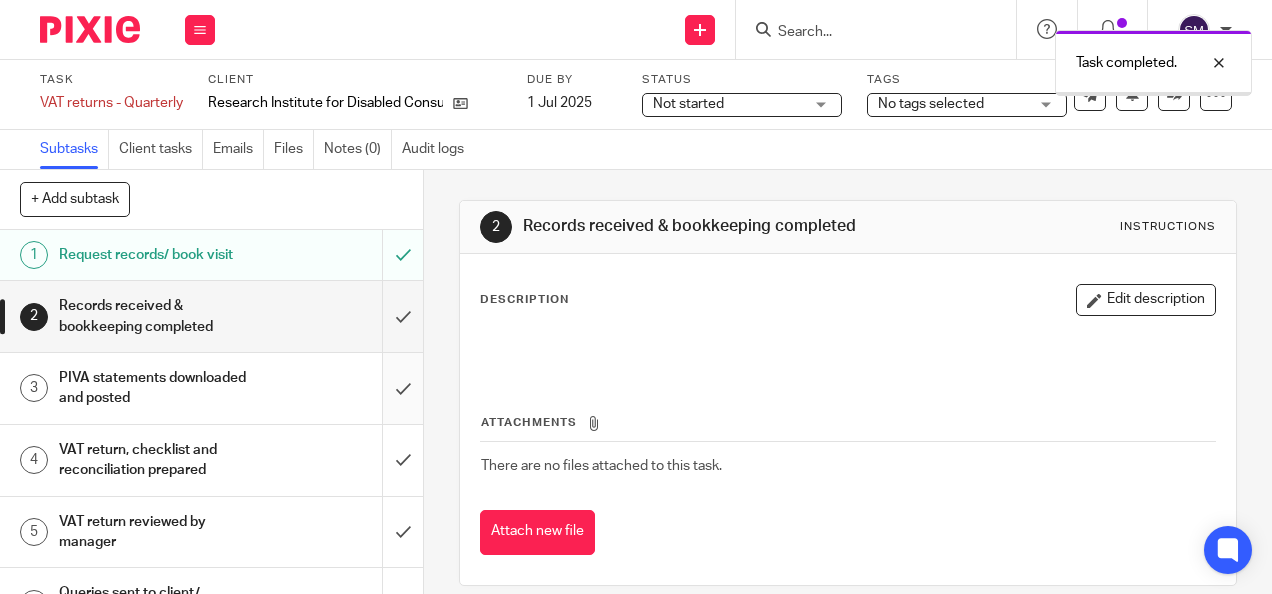 scroll, scrollTop: 0, scrollLeft: 0, axis: both 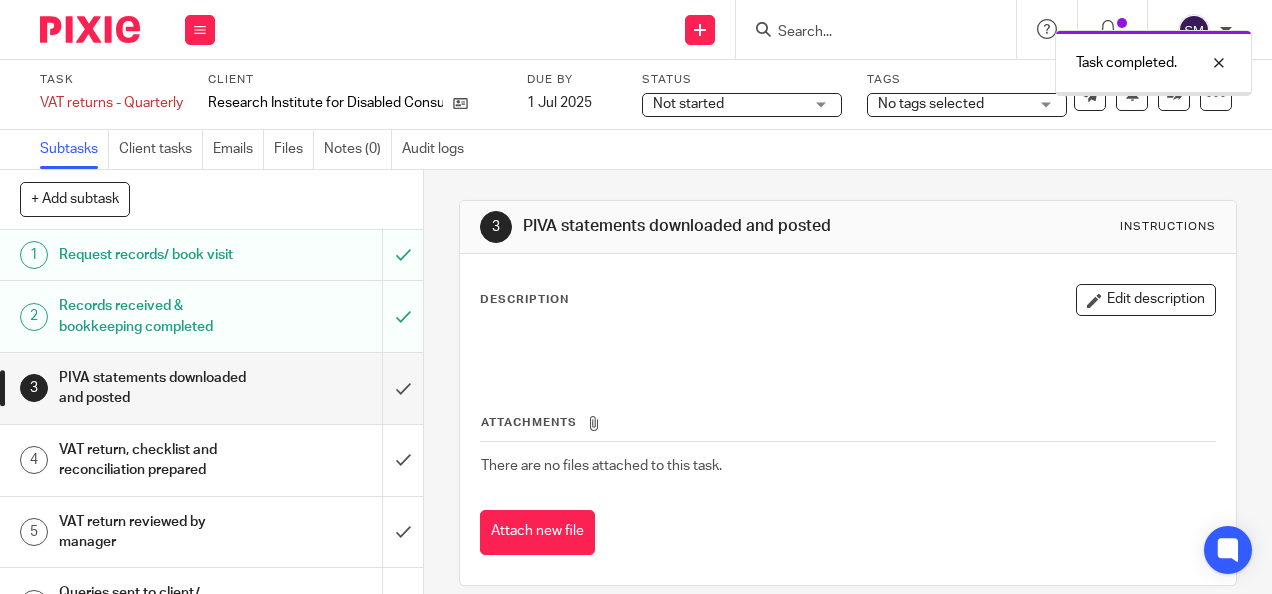 click at bounding box center (211, 388) 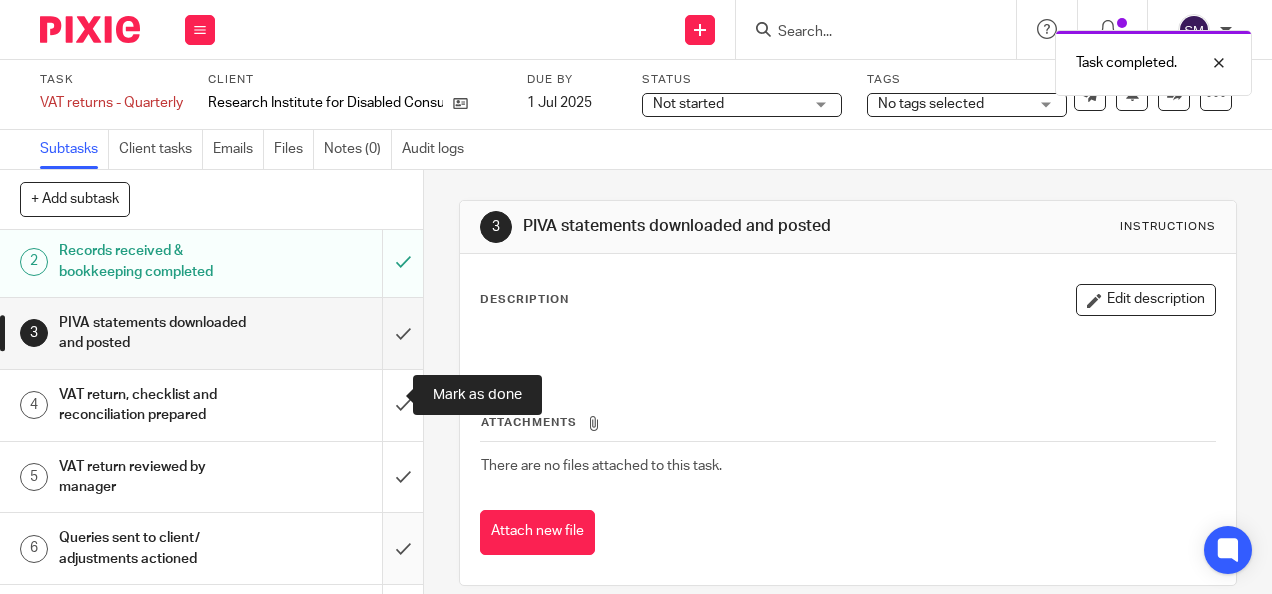 scroll, scrollTop: 178, scrollLeft: 0, axis: vertical 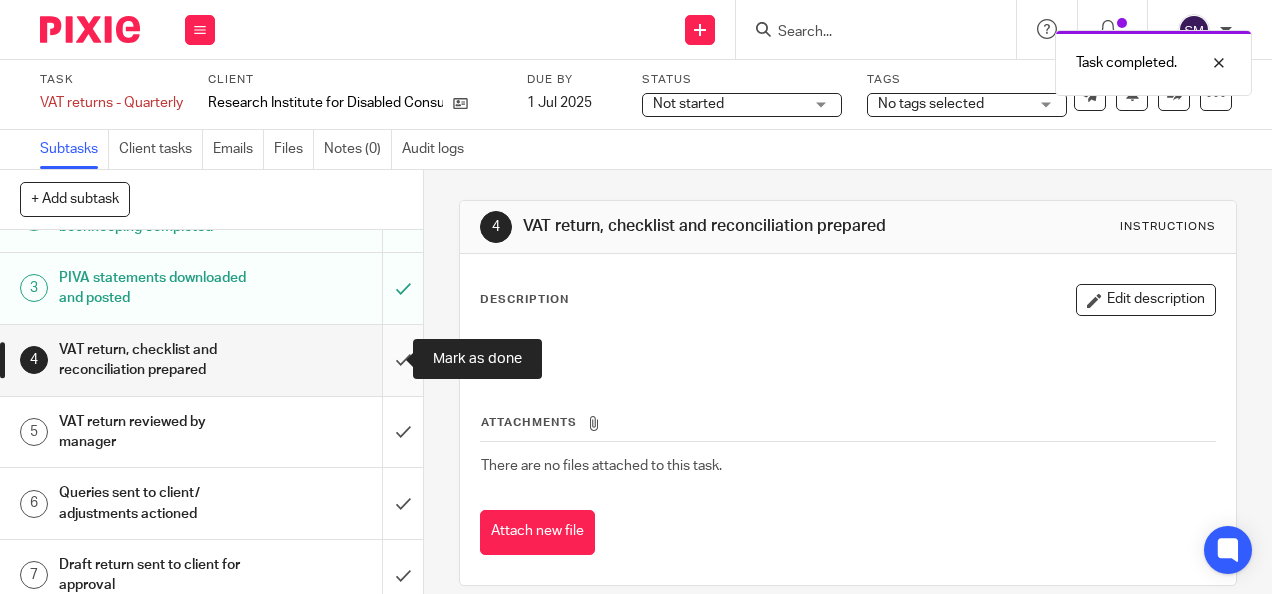click at bounding box center [211, 360] 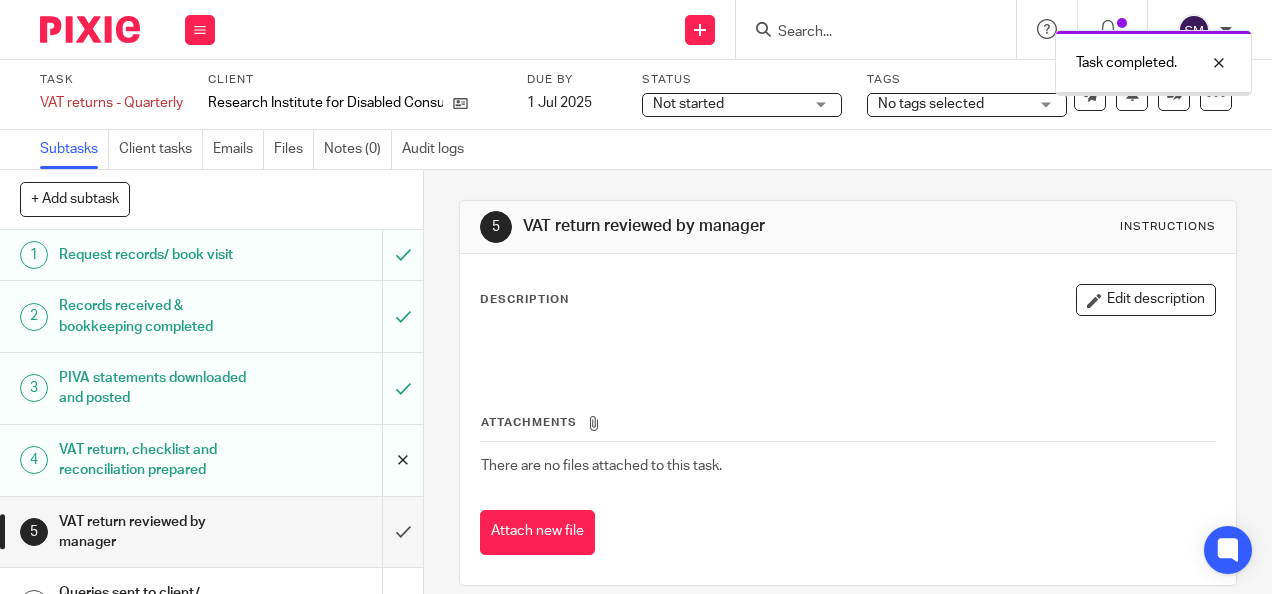 scroll, scrollTop: 0, scrollLeft: 0, axis: both 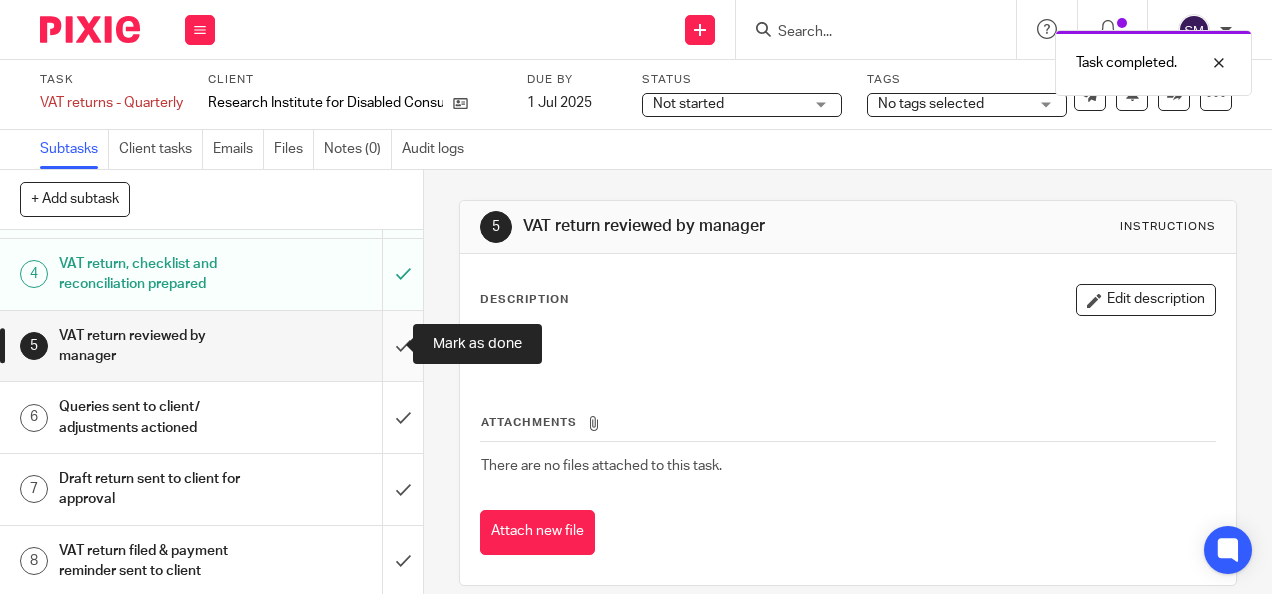 click at bounding box center [211, 346] 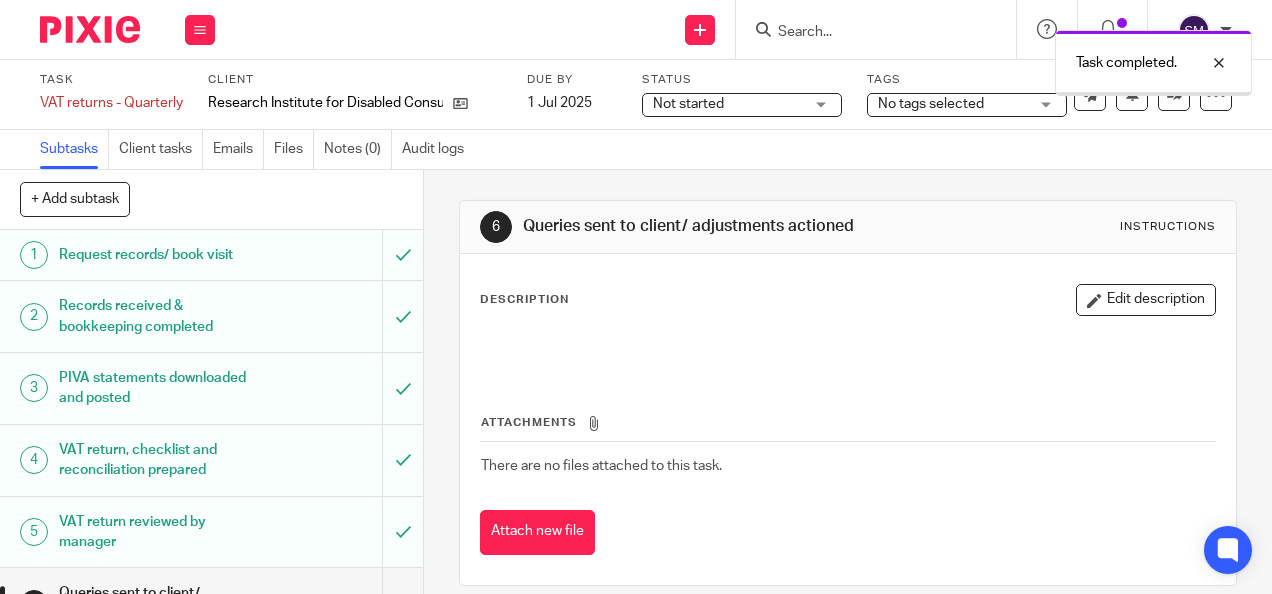 scroll, scrollTop: 0, scrollLeft: 0, axis: both 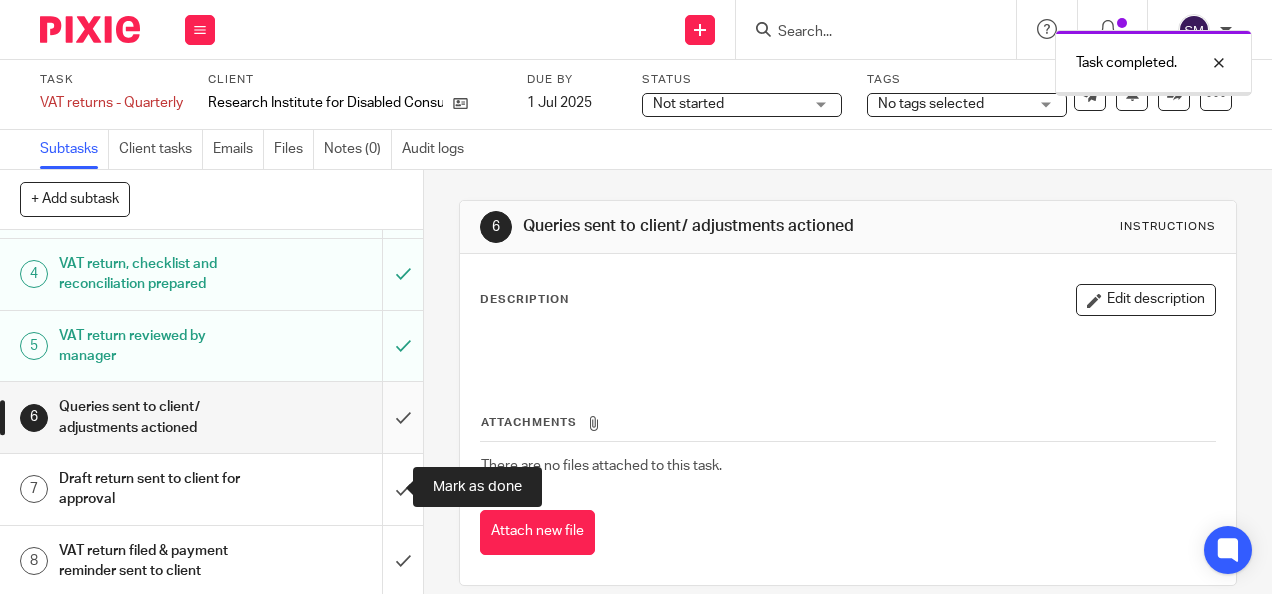 click at bounding box center (211, 417) 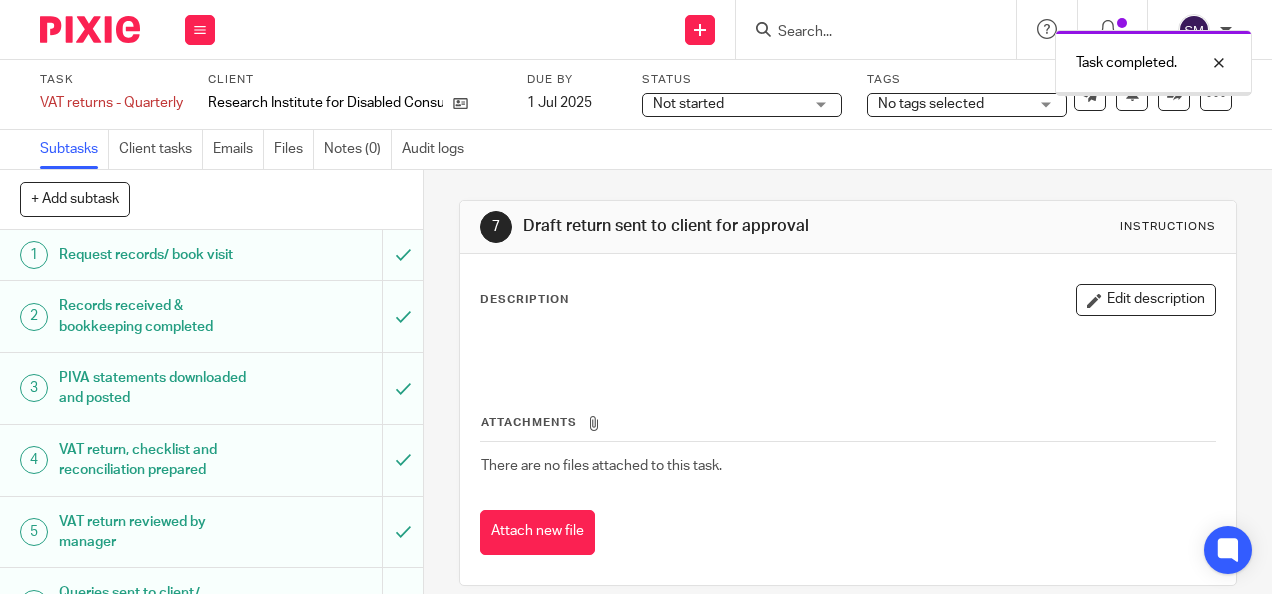 scroll, scrollTop: 0, scrollLeft: 0, axis: both 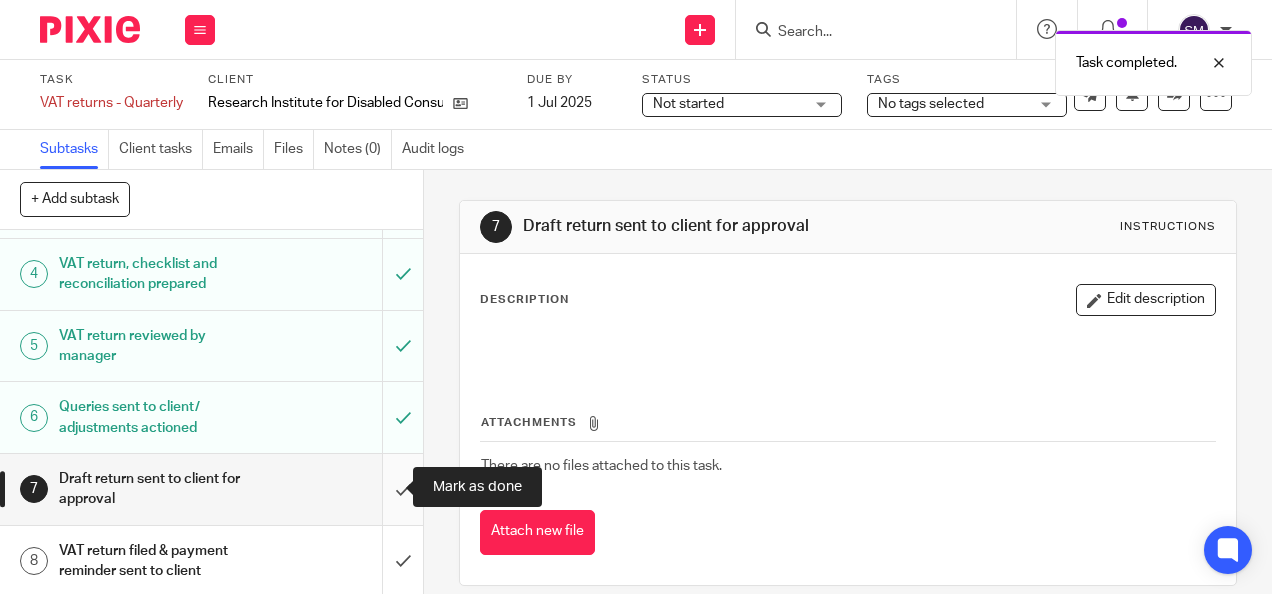click at bounding box center [211, 489] 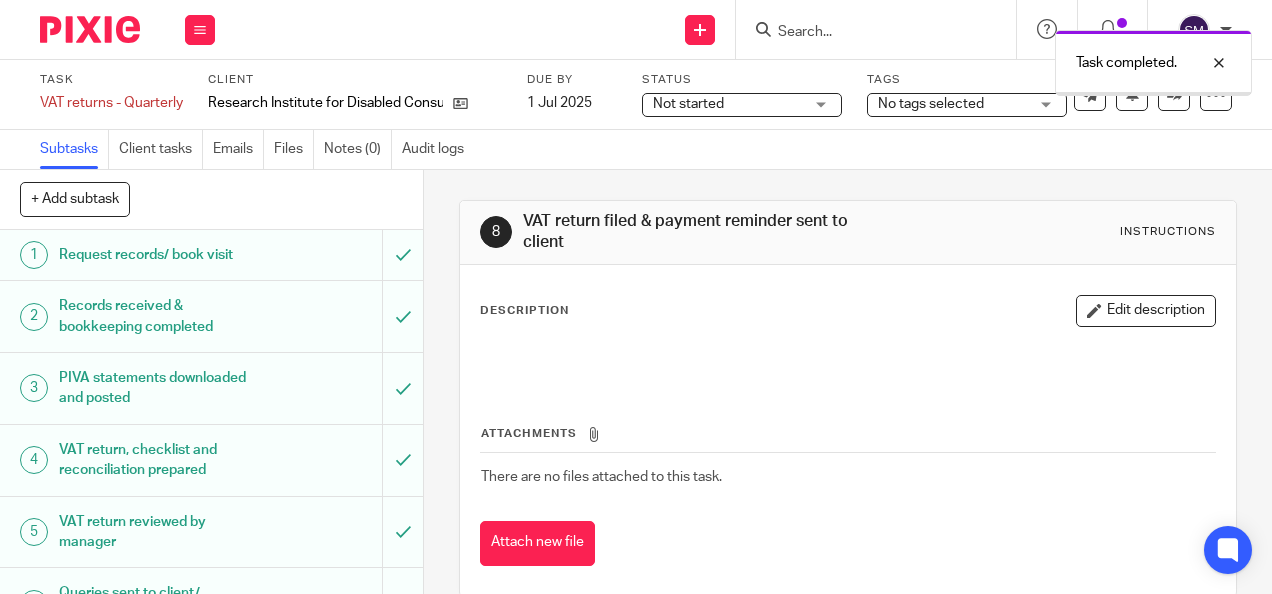 scroll, scrollTop: 0, scrollLeft: 0, axis: both 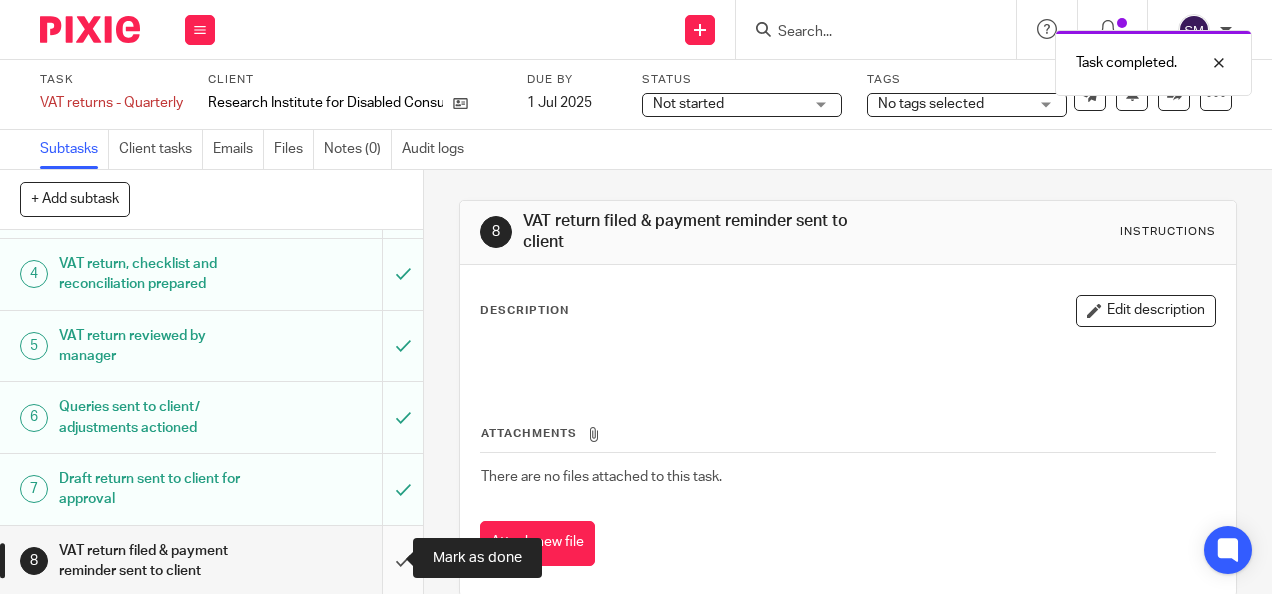 click at bounding box center [211, 561] 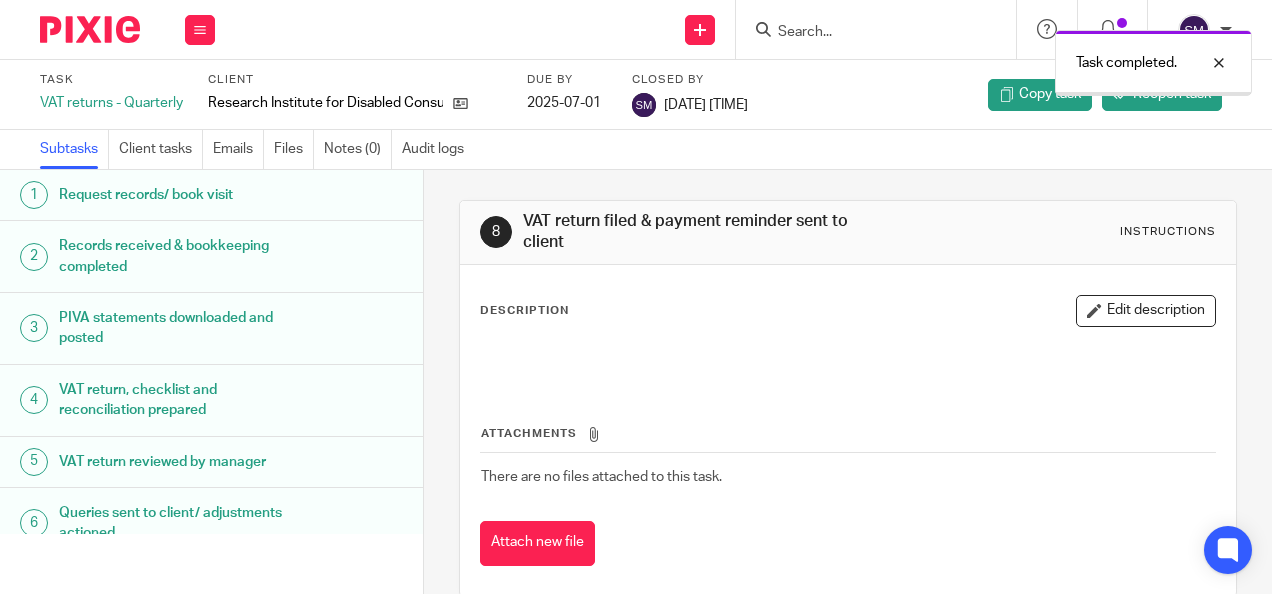 scroll, scrollTop: 0, scrollLeft: 0, axis: both 